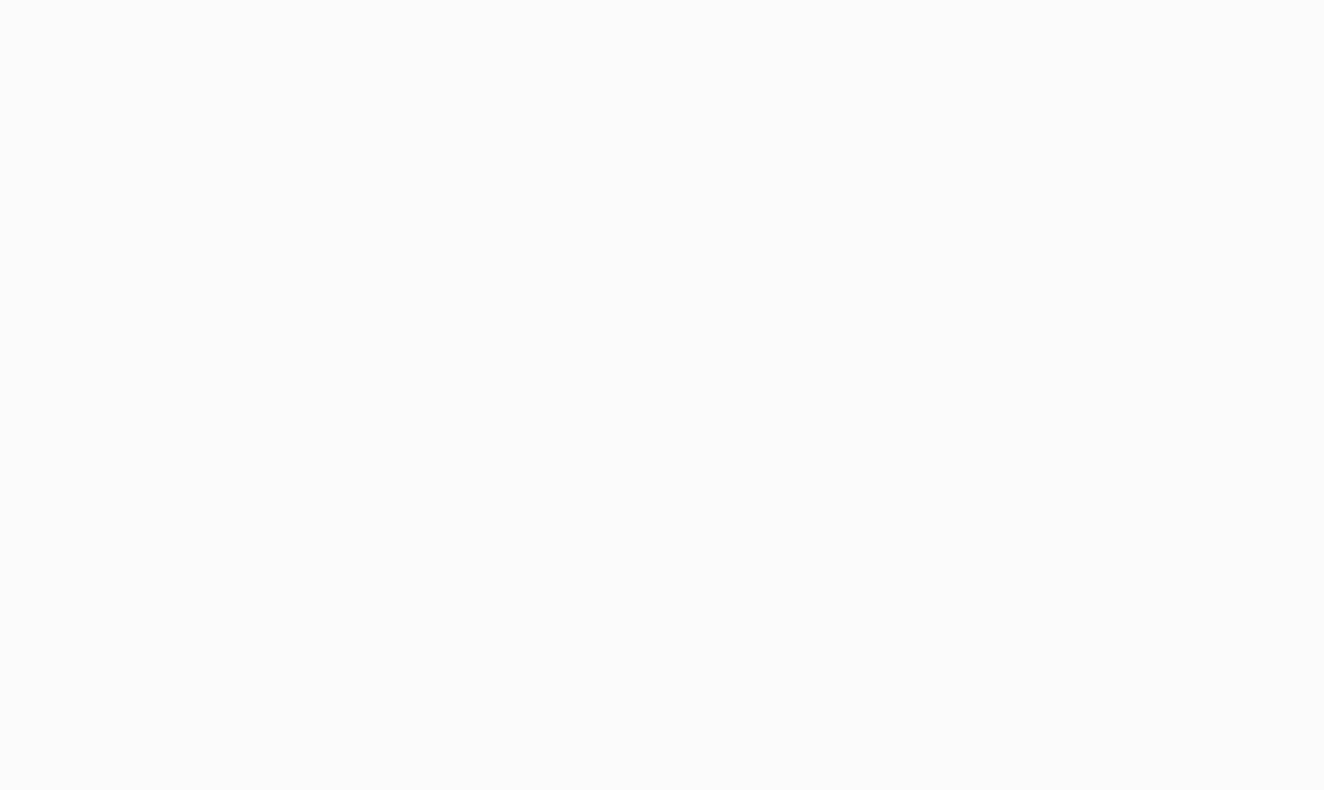 scroll, scrollTop: 0, scrollLeft: 0, axis: both 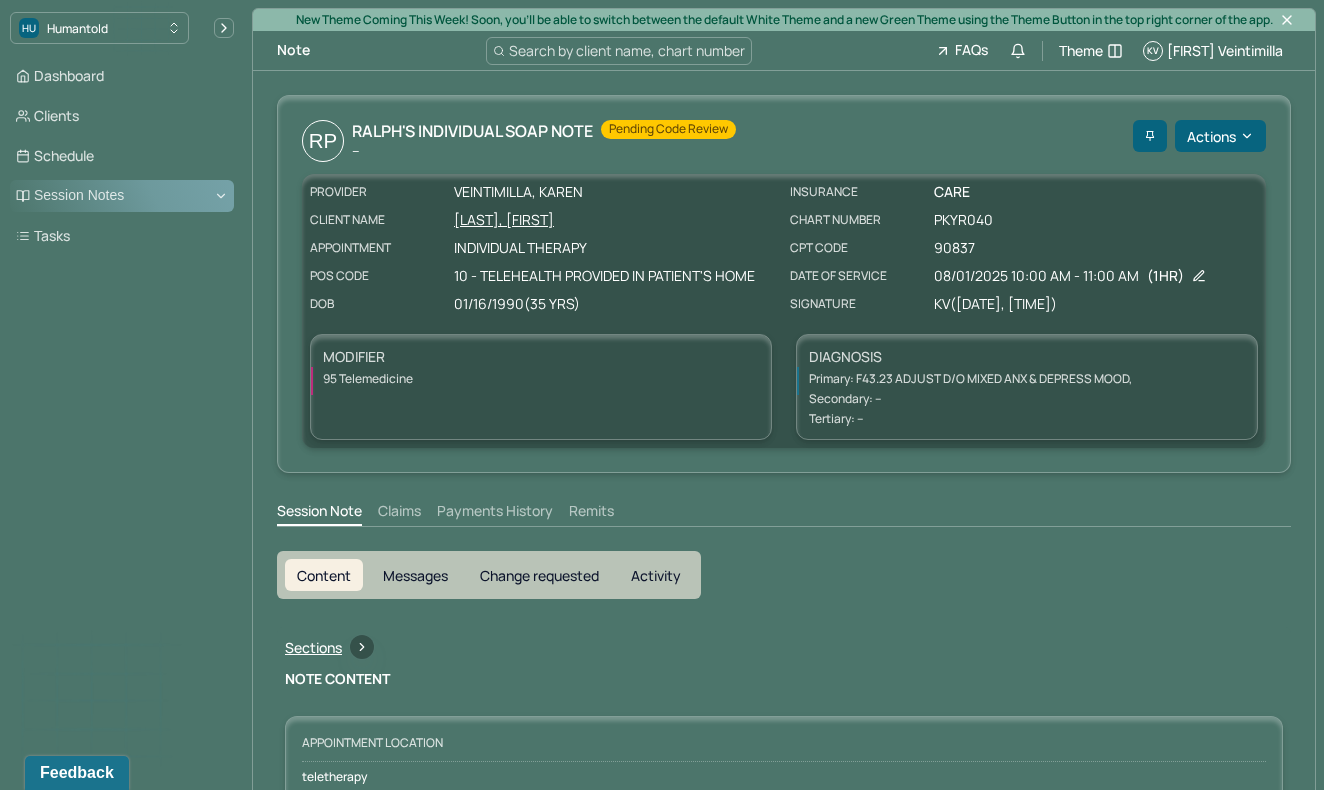 click on "Session Notes" at bounding box center (122, 196) 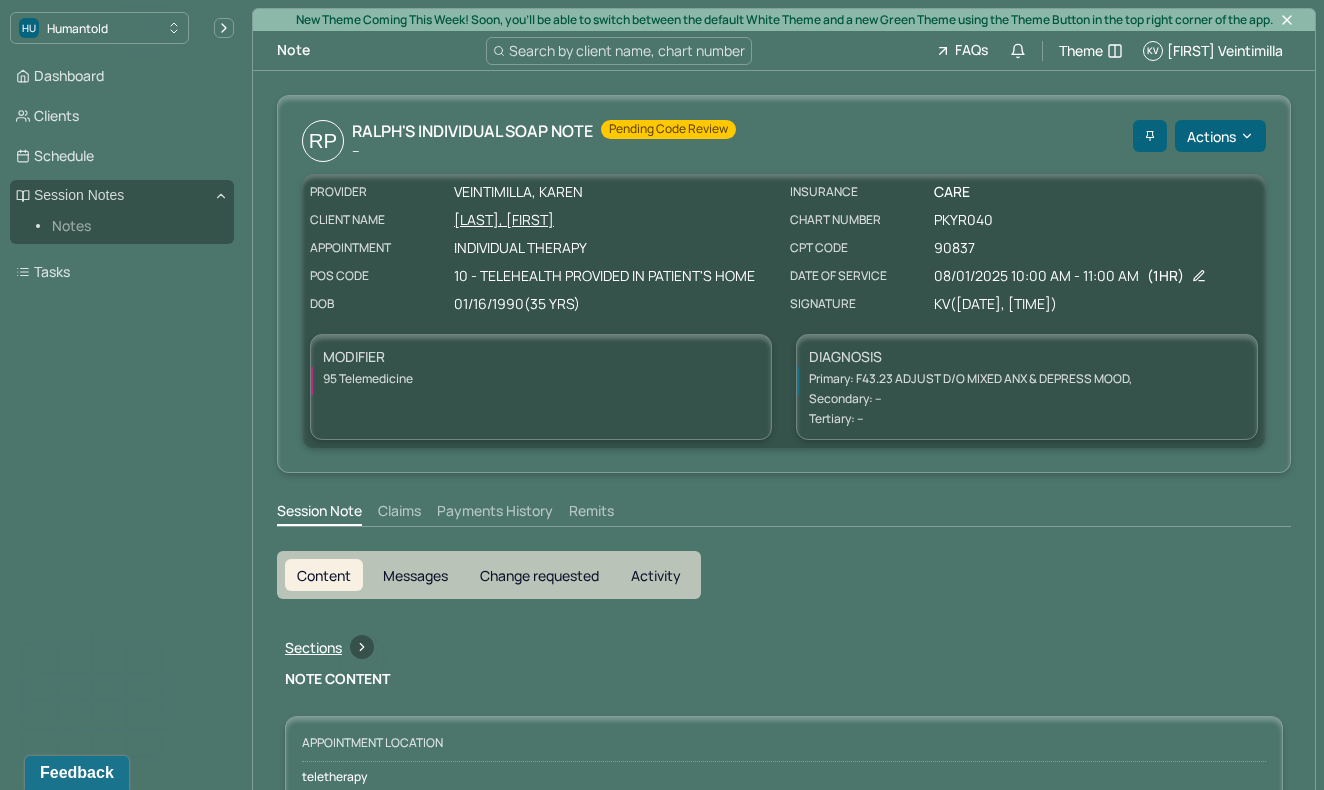 click on "Notes" at bounding box center (135, 226) 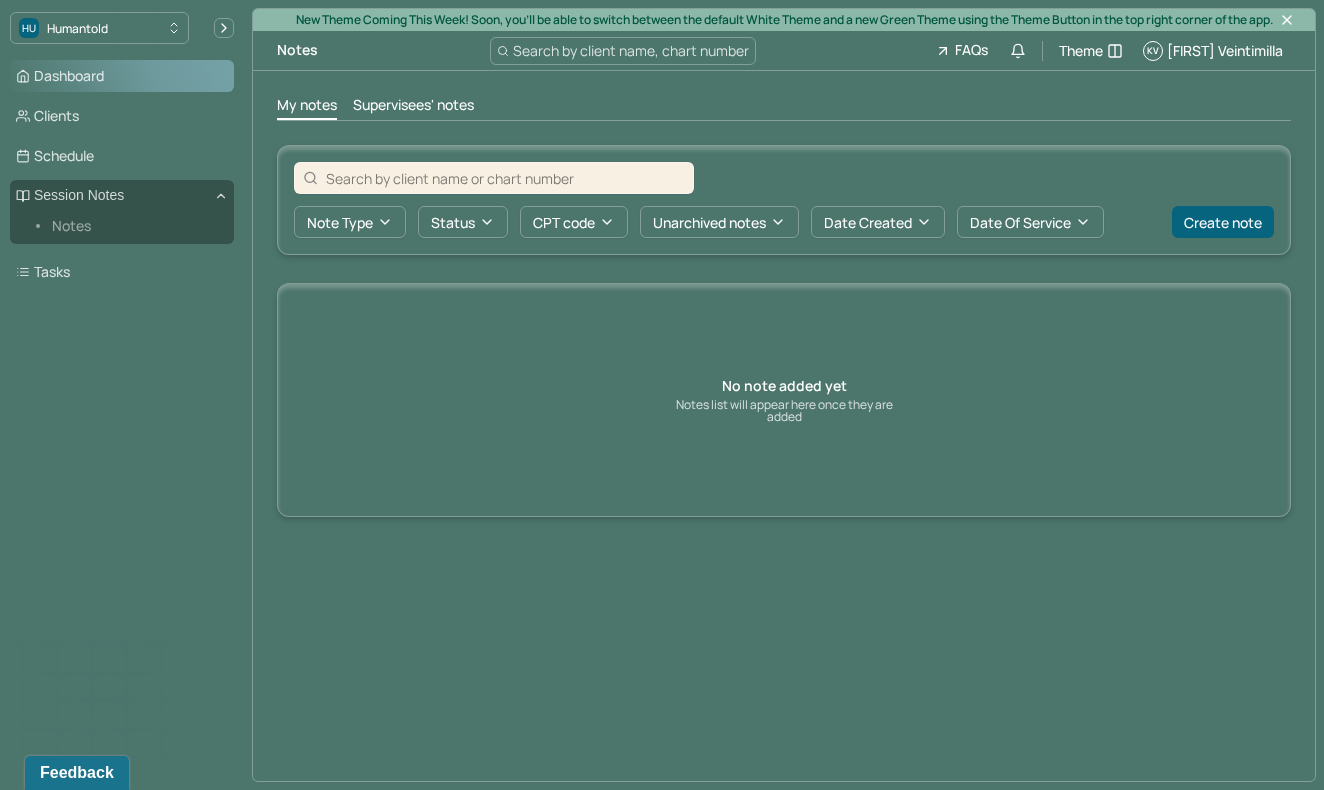 click on "Dashboard" at bounding box center (122, 76) 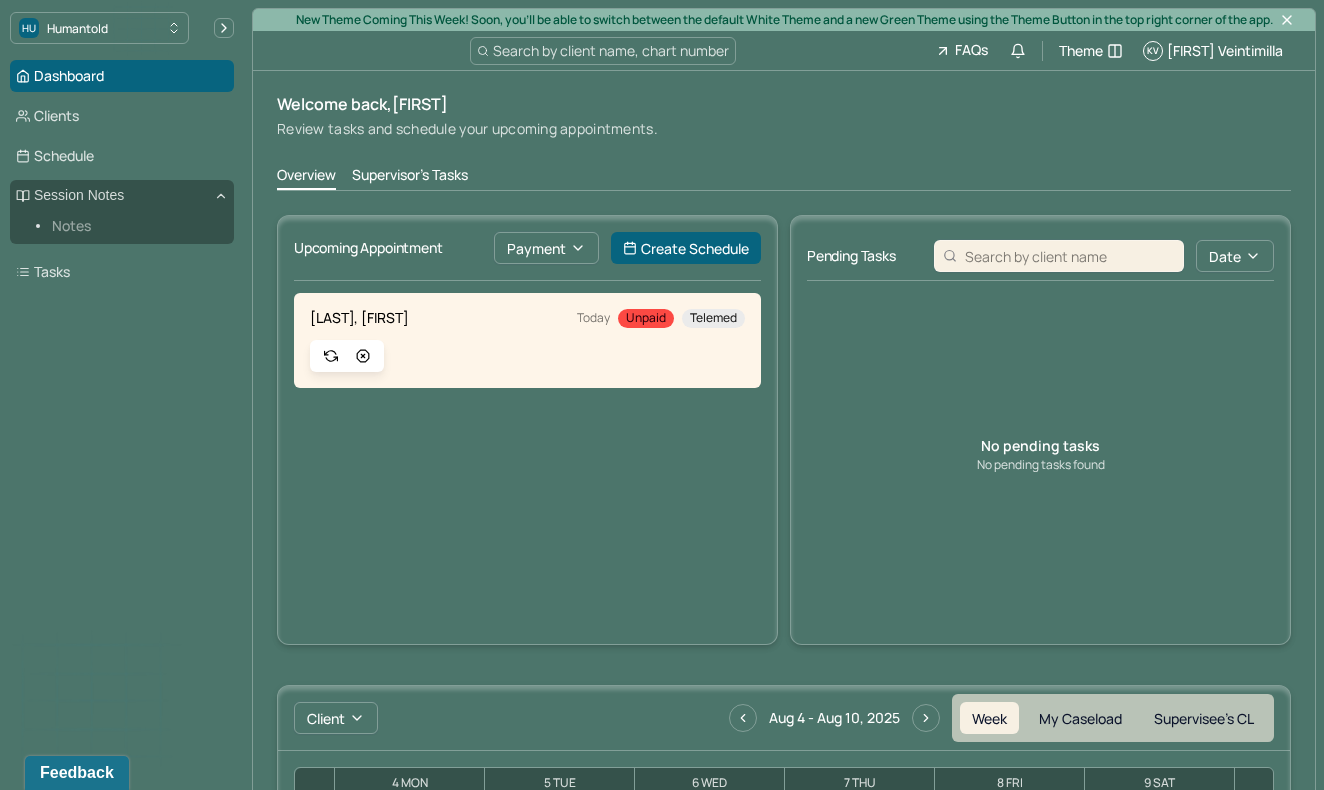 click on "Notes" at bounding box center [135, 226] 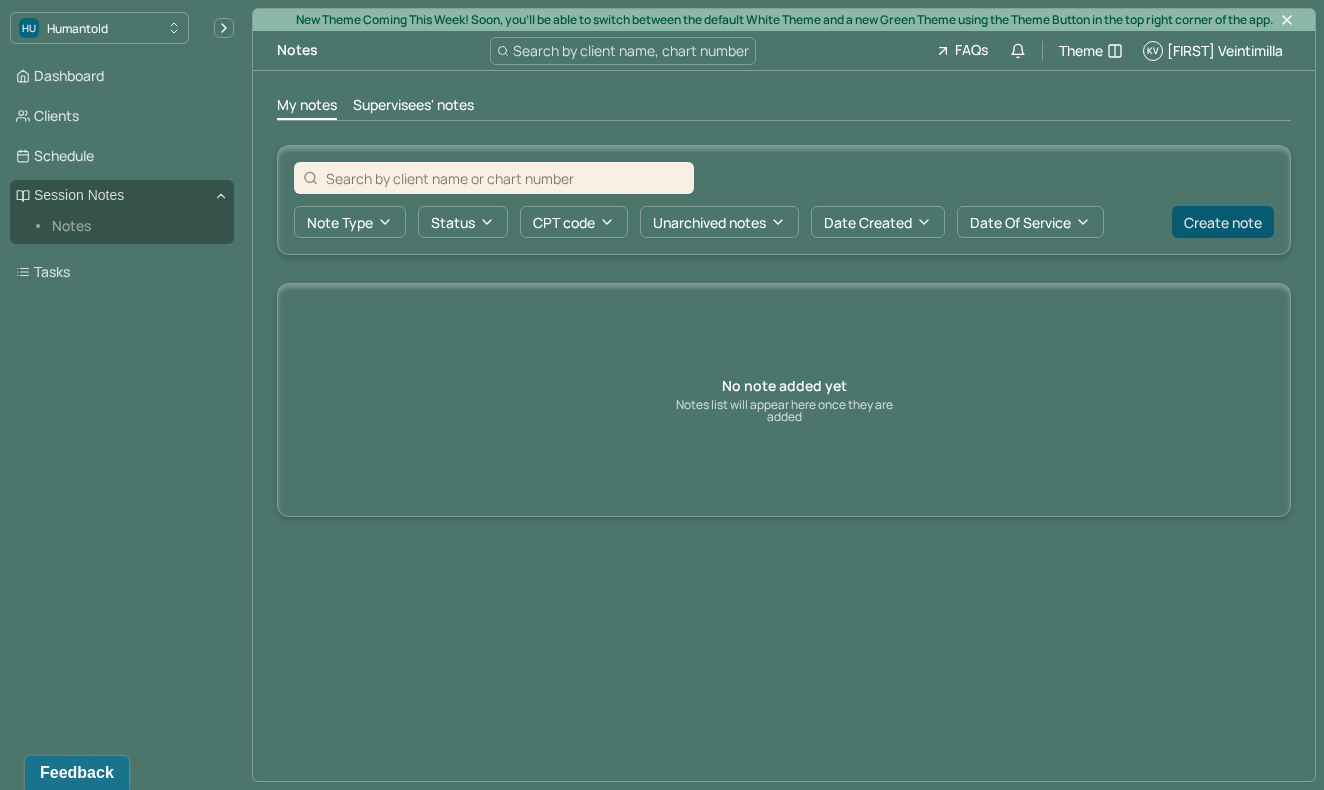 click on "Create note" at bounding box center (1223, 222) 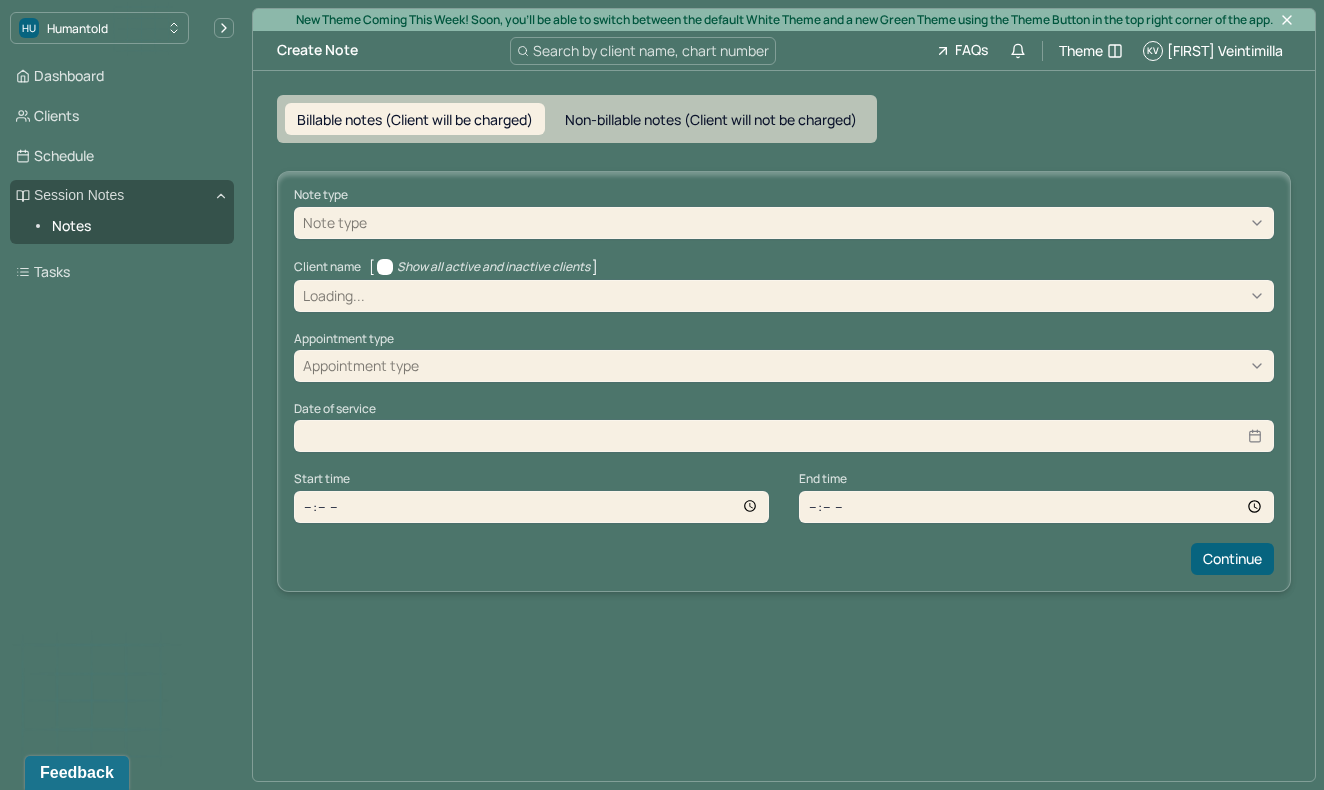 click at bounding box center [818, 222] 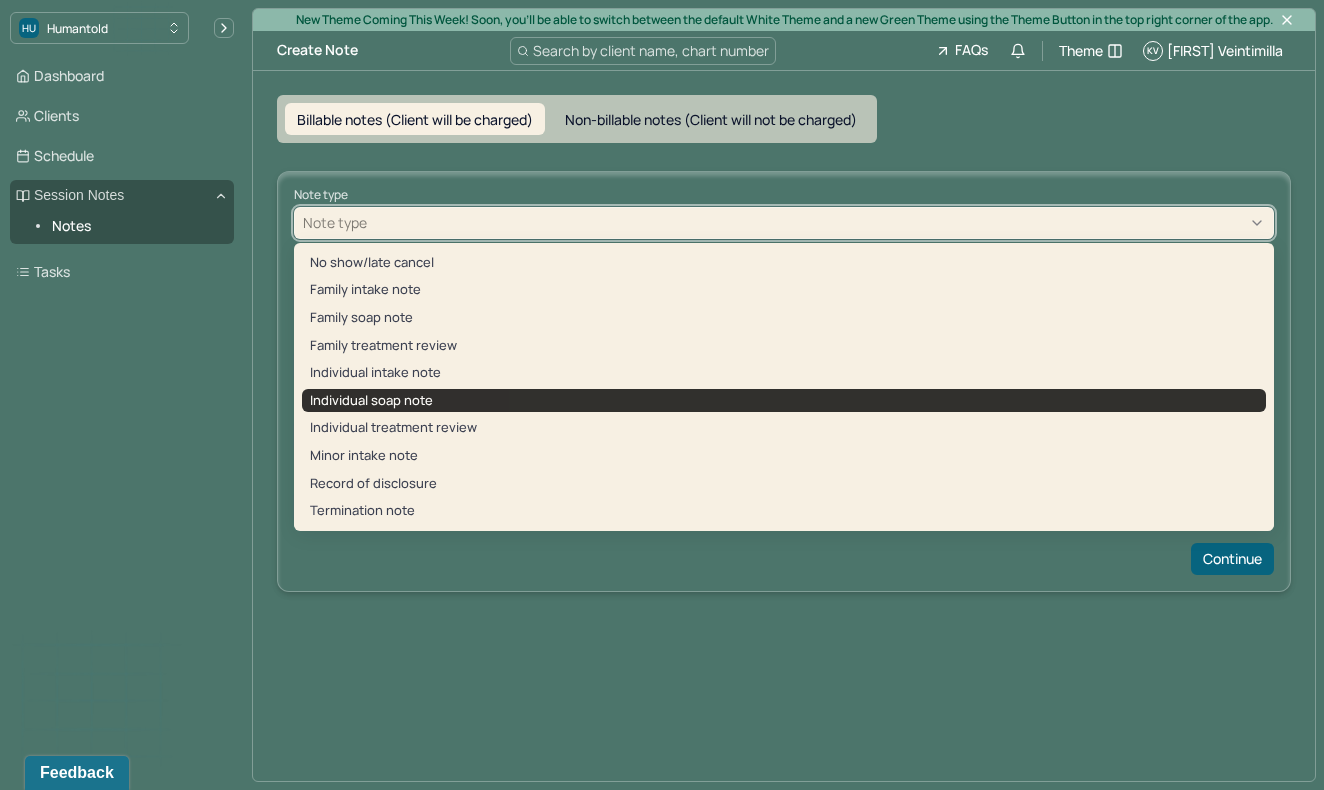 click on "Individual soap note" at bounding box center (784, 401) 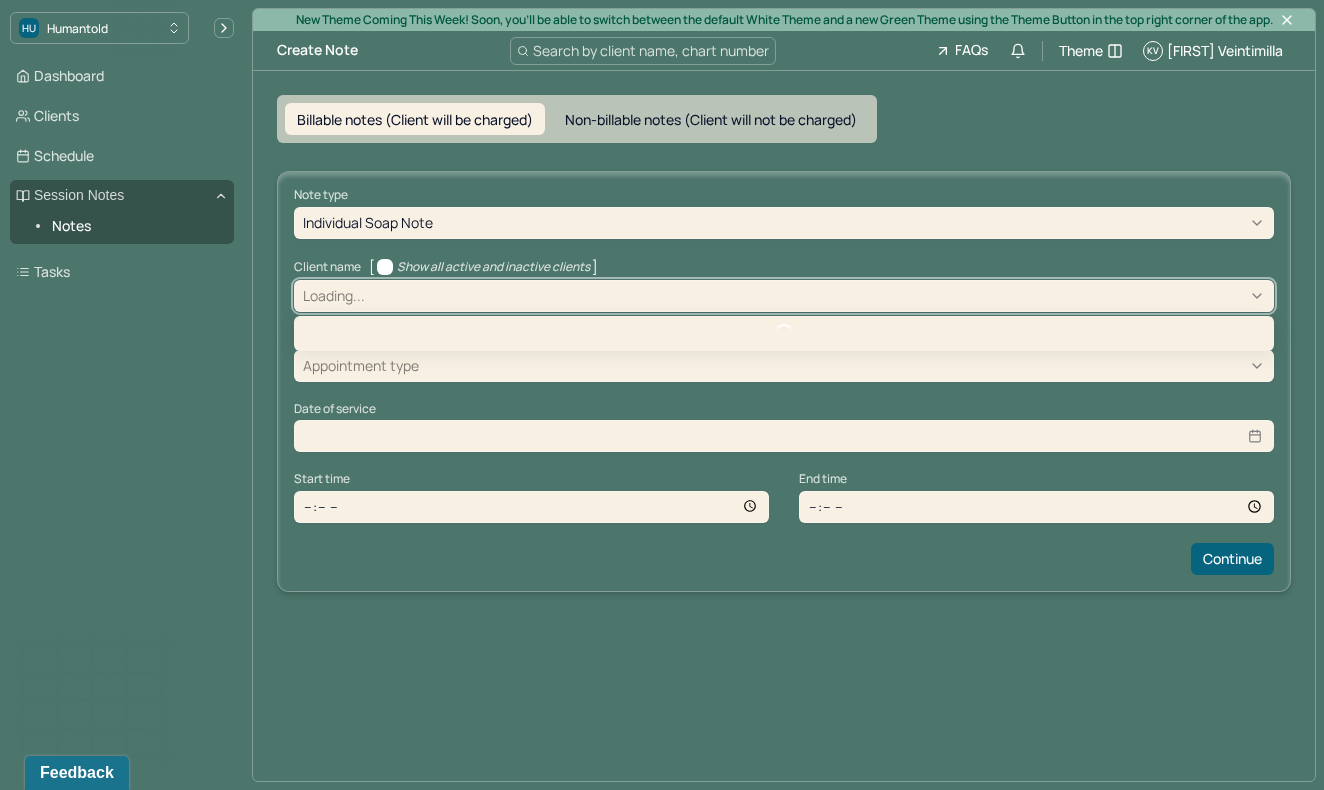 click at bounding box center (817, 295) 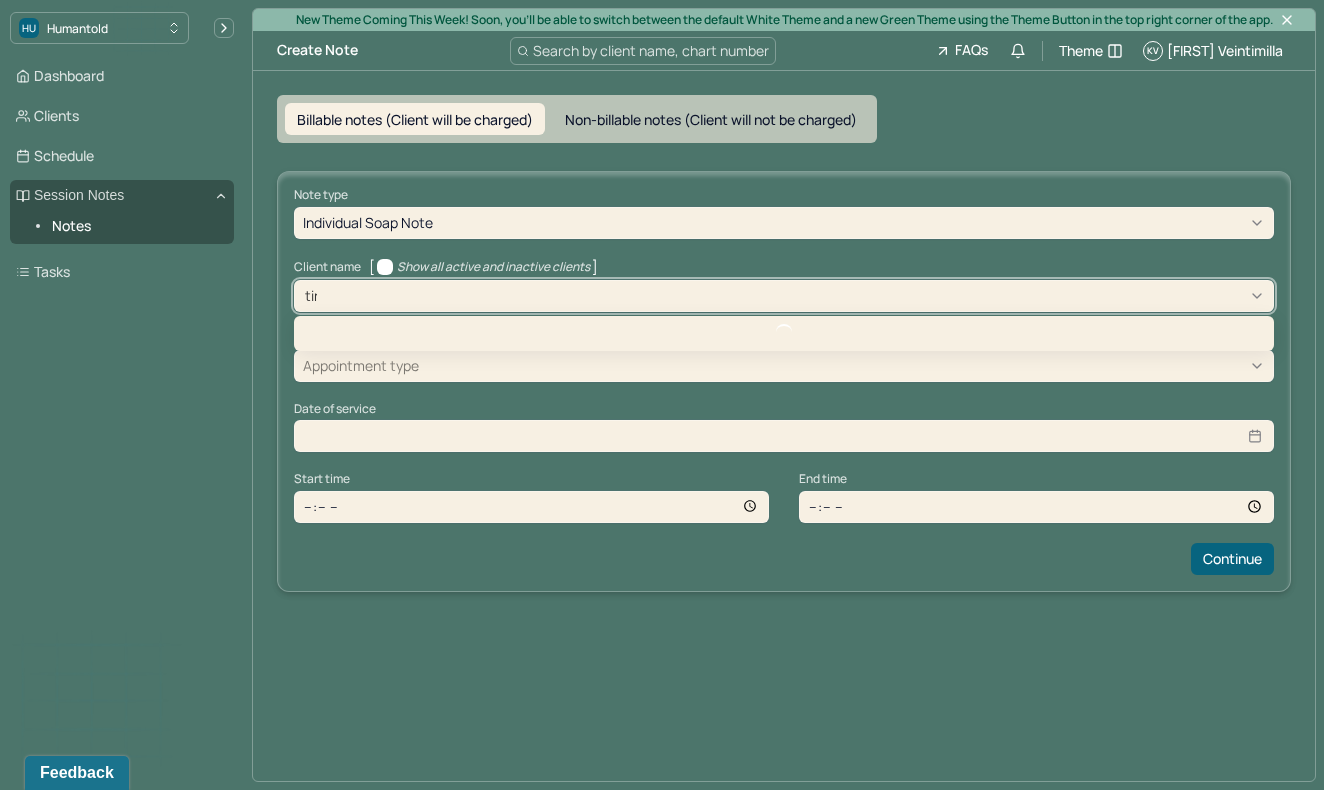 type on "[NAME]" 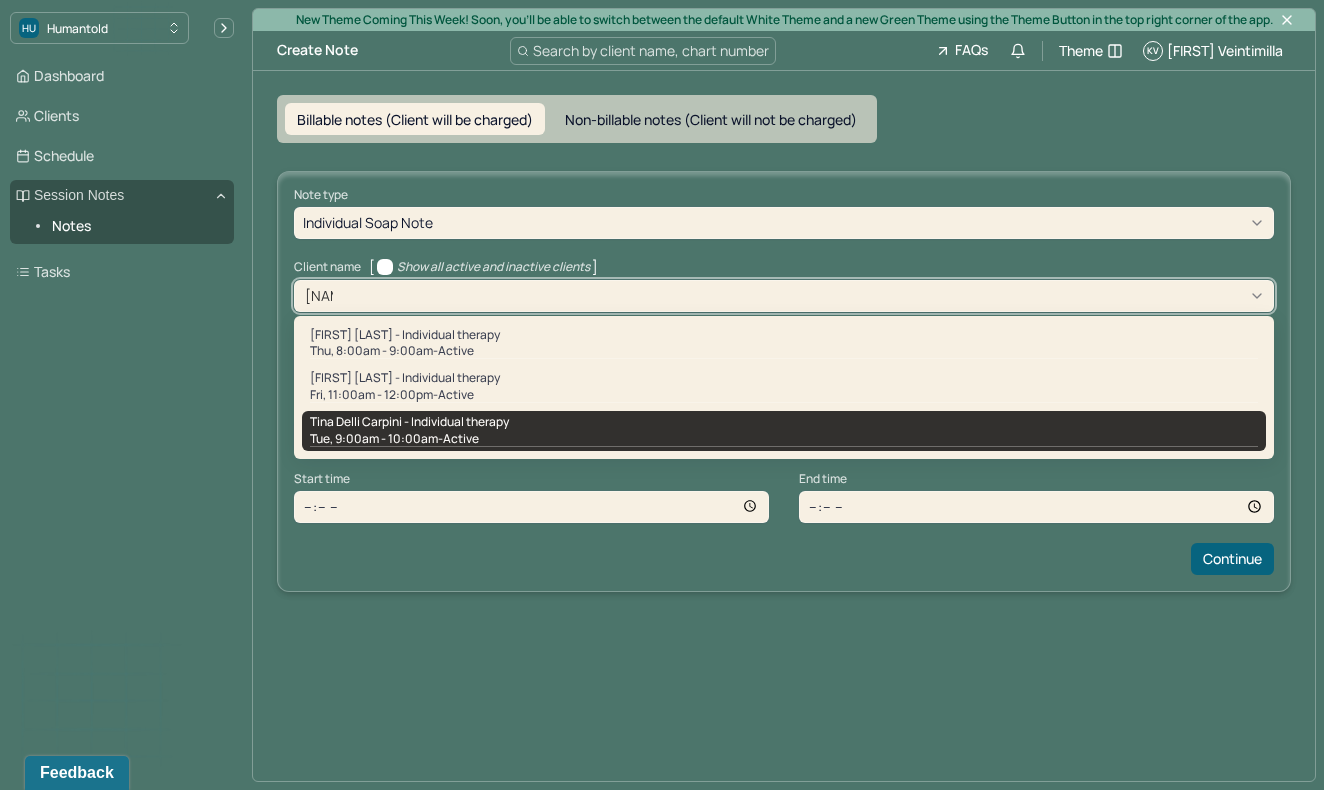 click on "Tina Delli Carpini - Individual therapy" at bounding box center [409, 422] 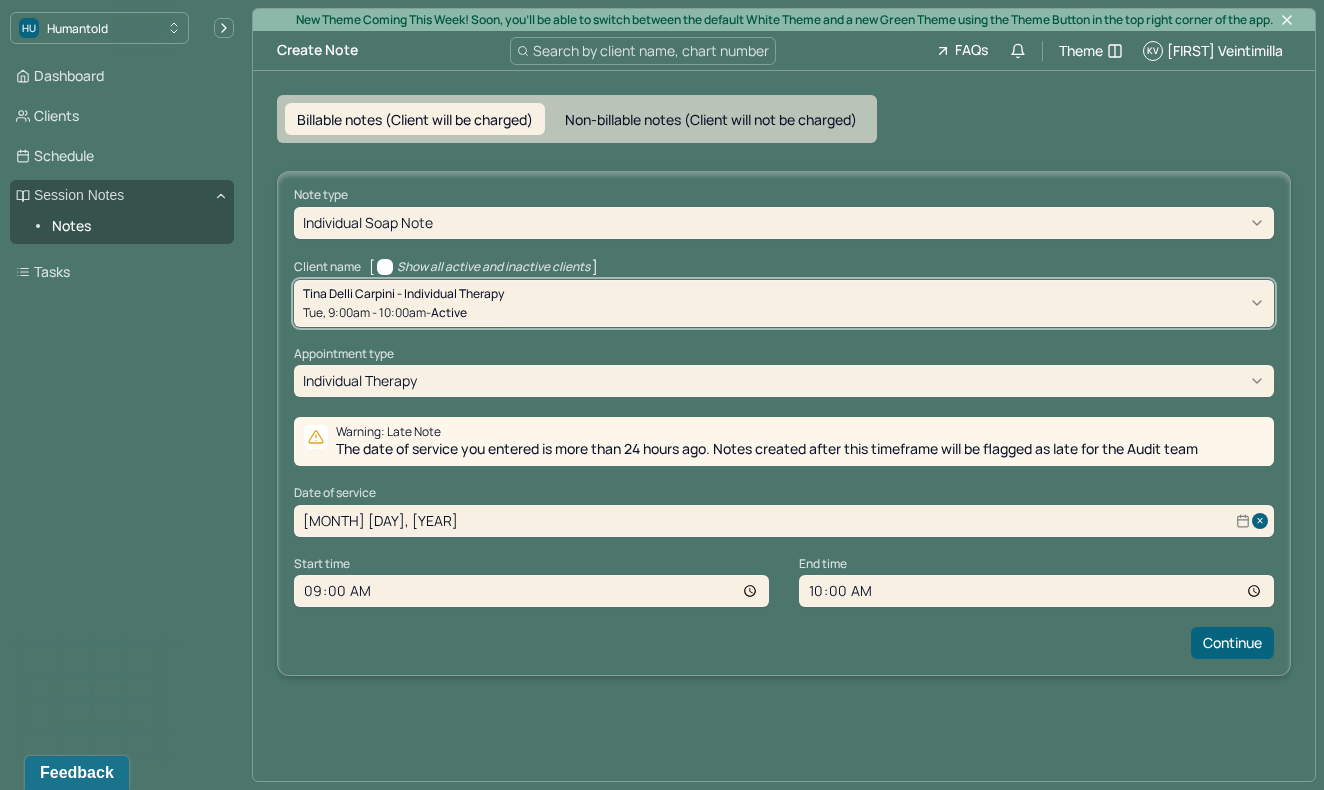 click on "[MONTH] [DAY], [YEAR]" at bounding box center (784, 521) 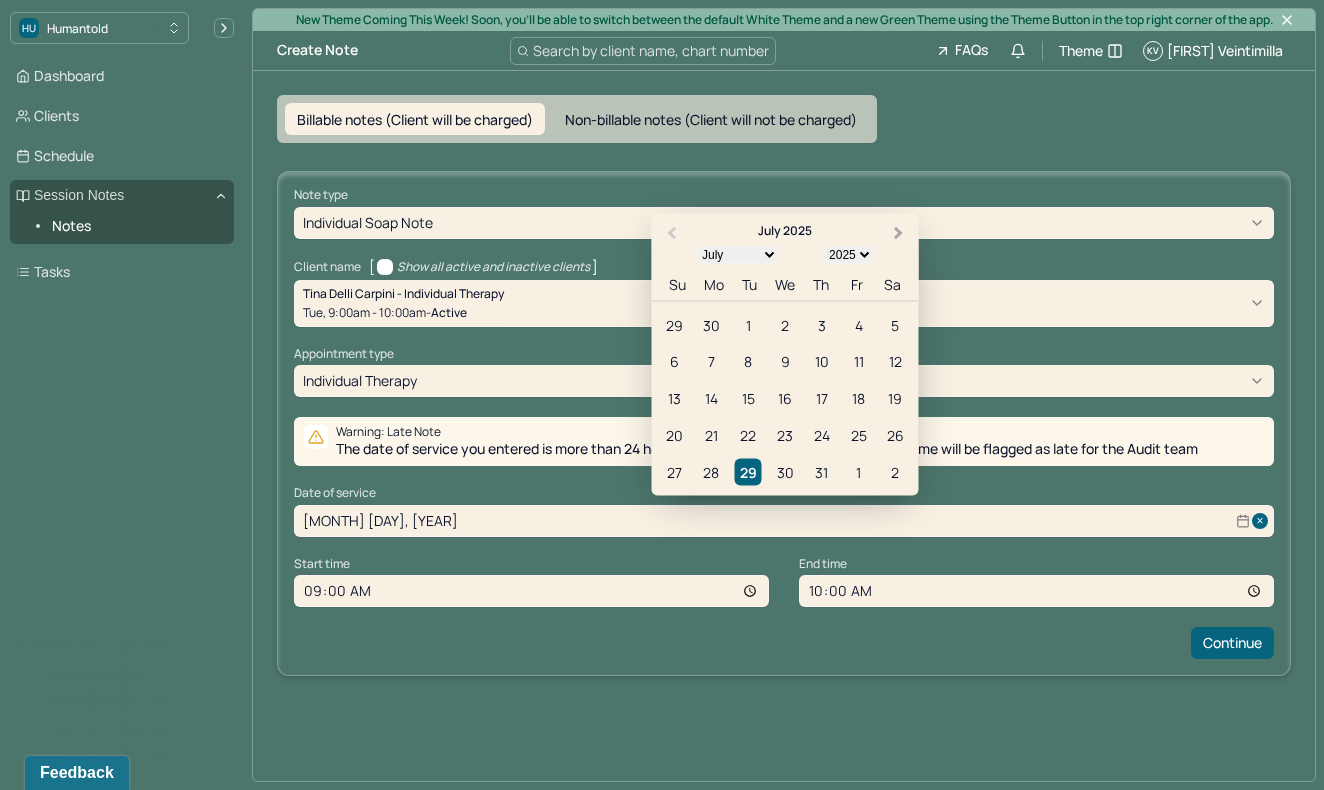 click on "Next Month" at bounding box center [901, 234] 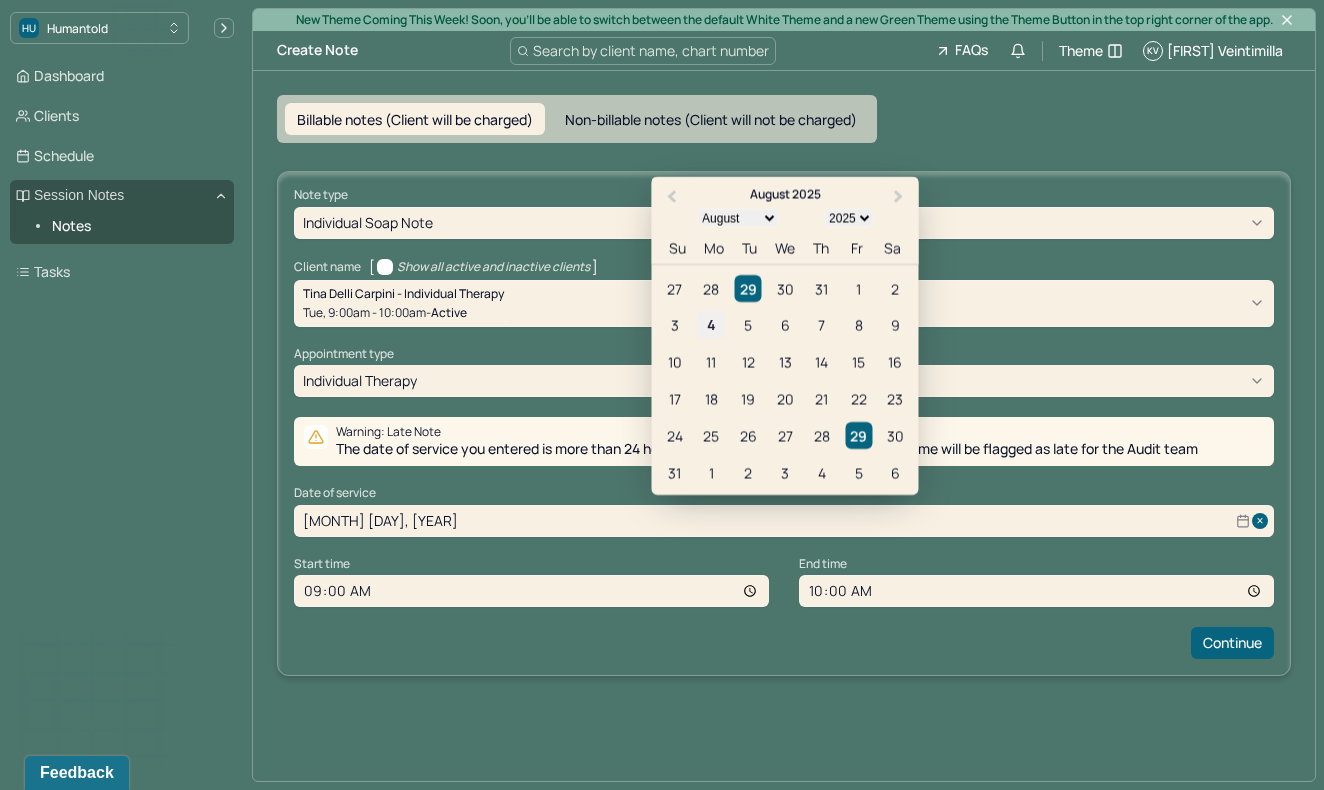 click on "4" at bounding box center [711, 324] 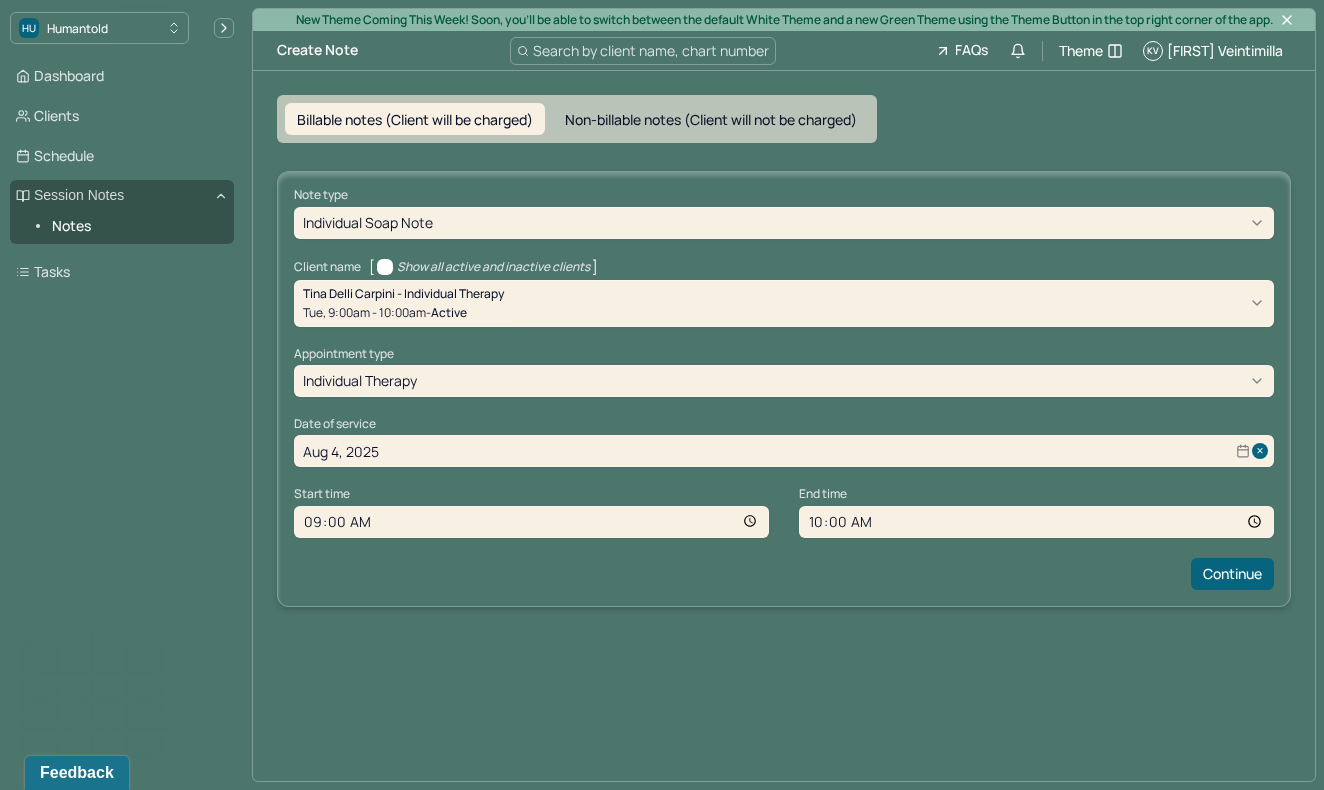 click on "09:00" at bounding box center (531, 522) 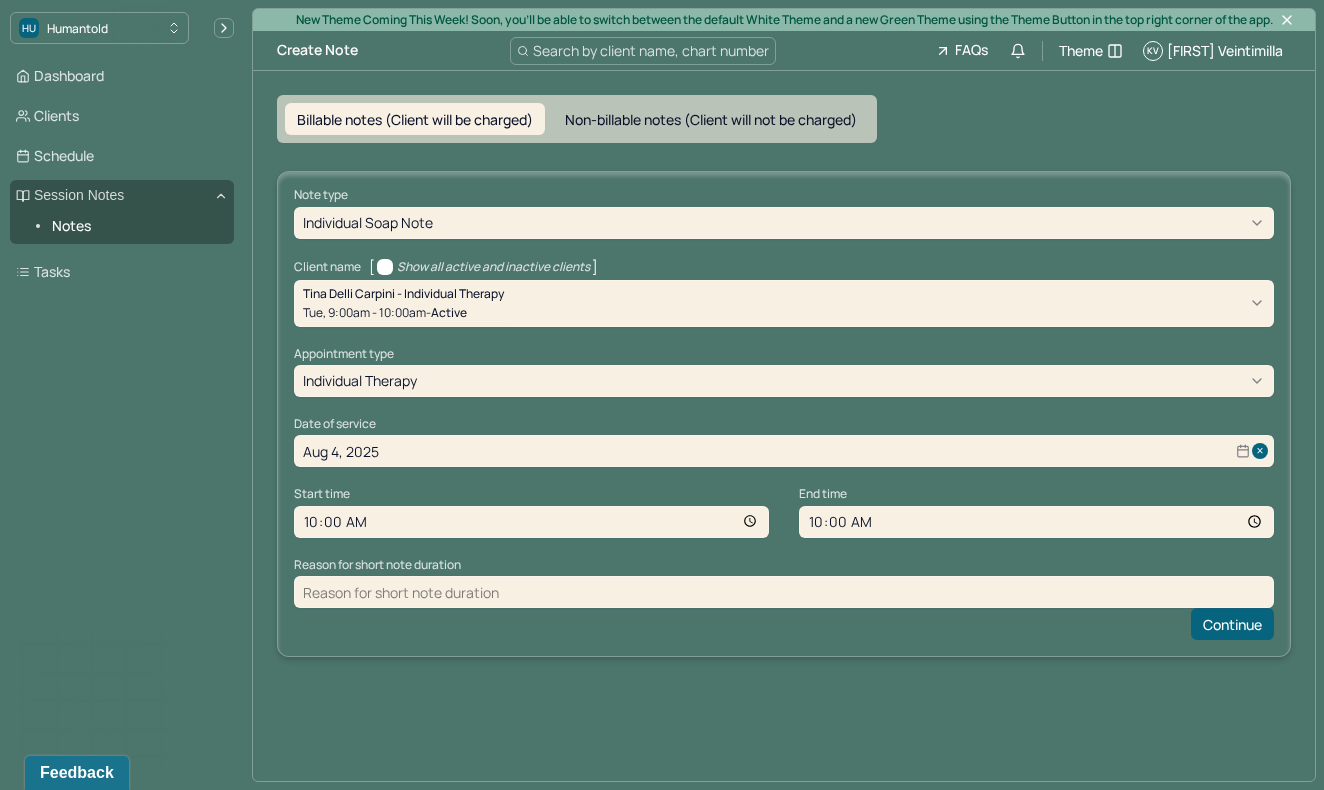 type on "10:00" 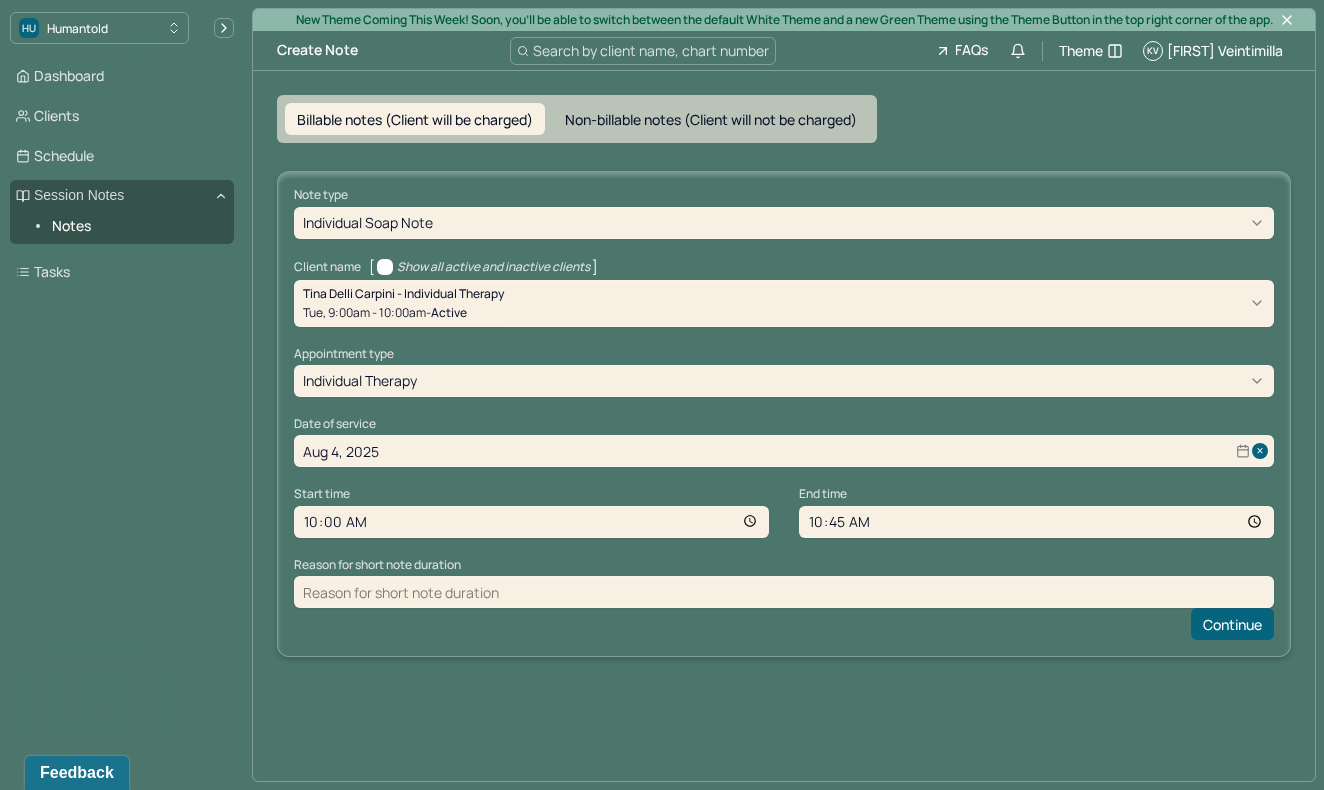 type on "10:45" 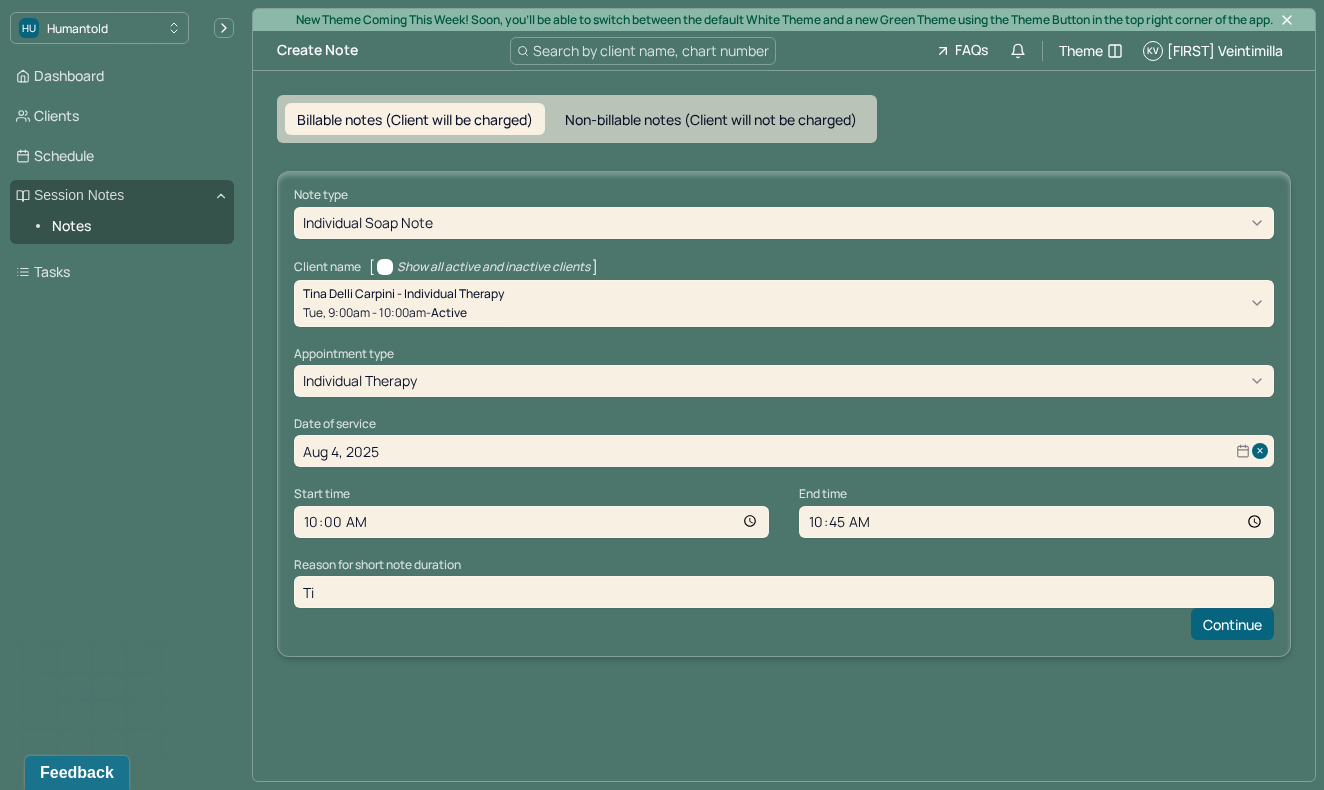 type on "T" 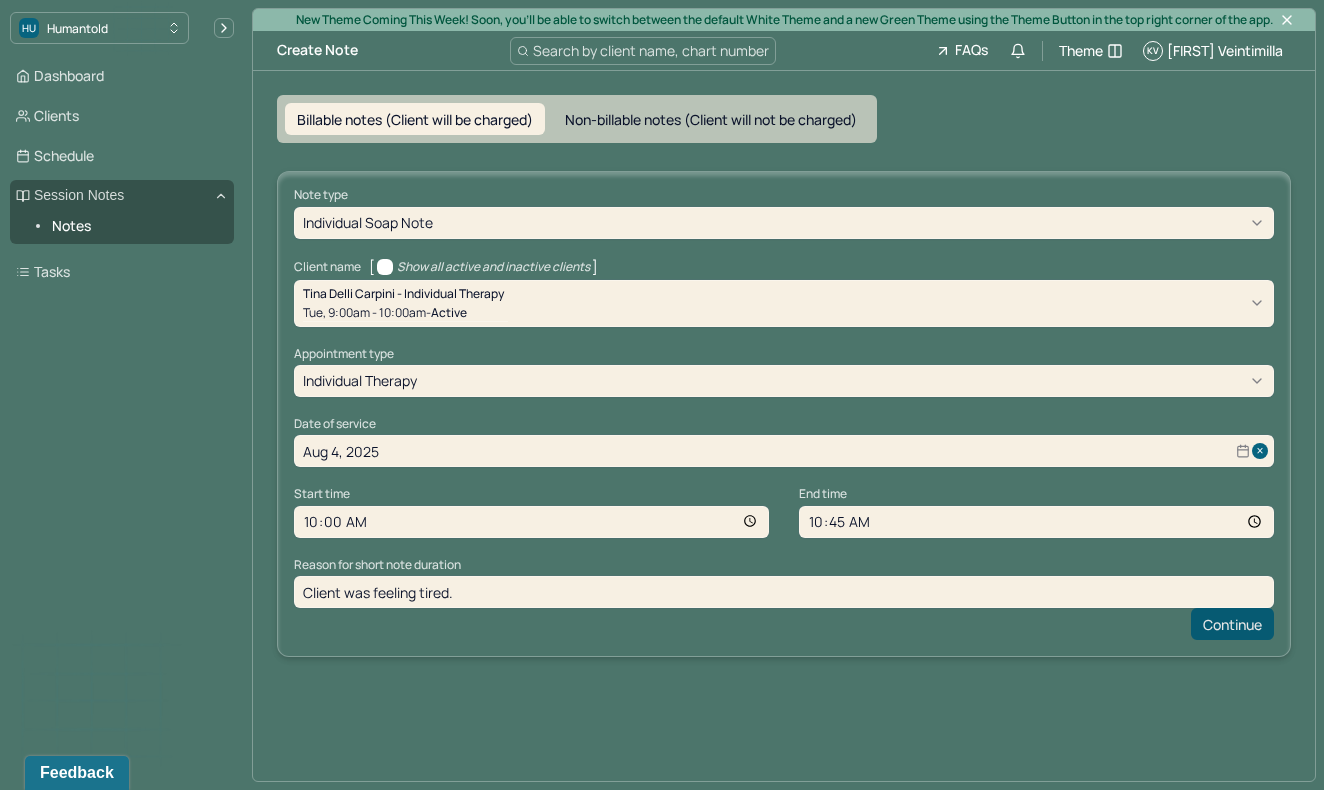 type on "Client was feeling tired." 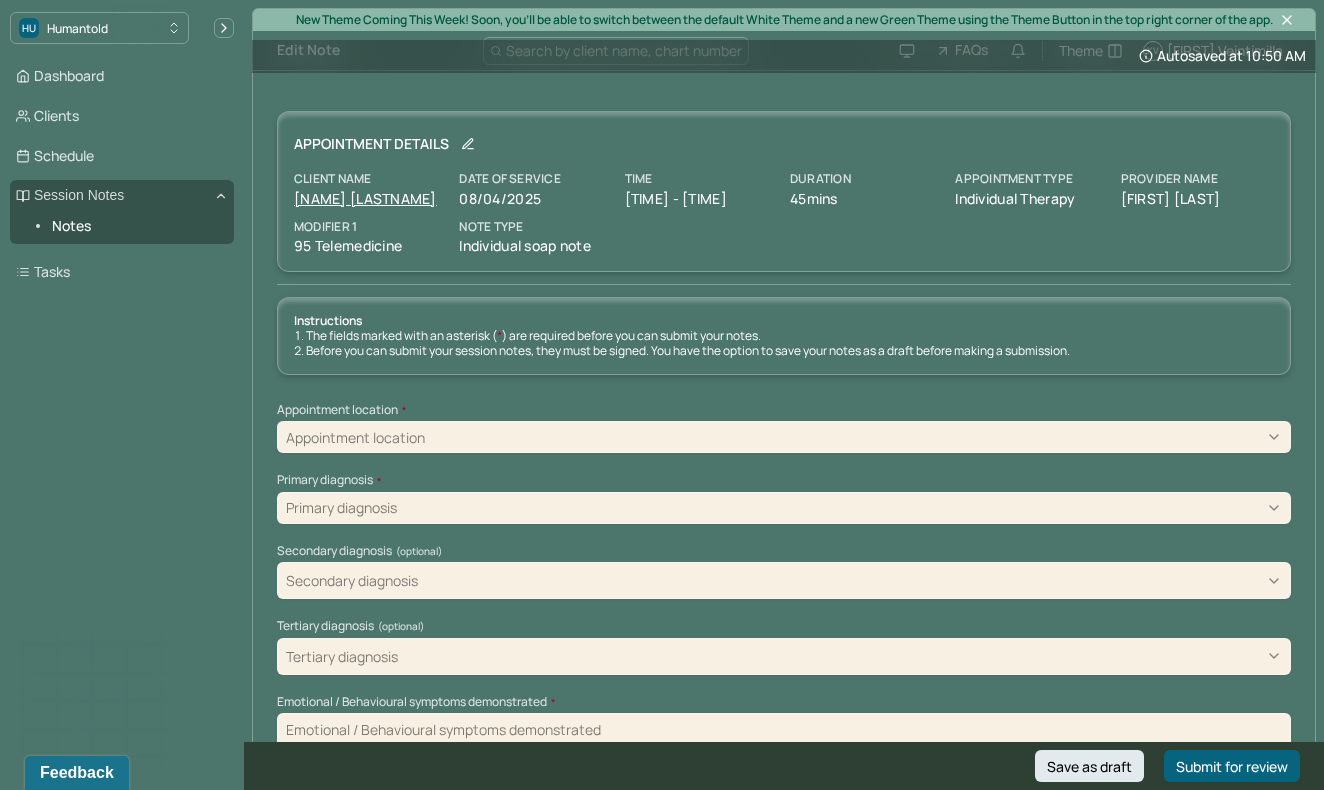 click 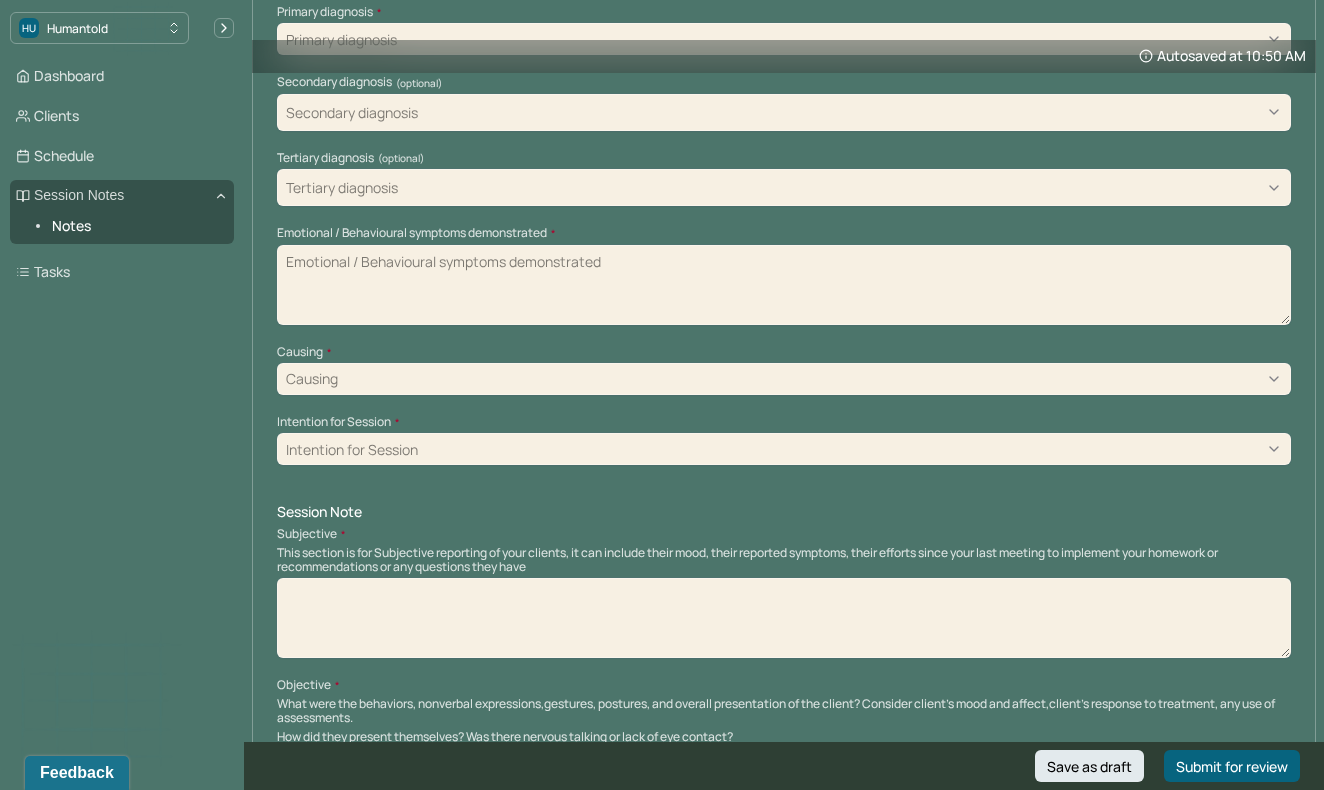 scroll, scrollTop: 0, scrollLeft: 0, axis: both 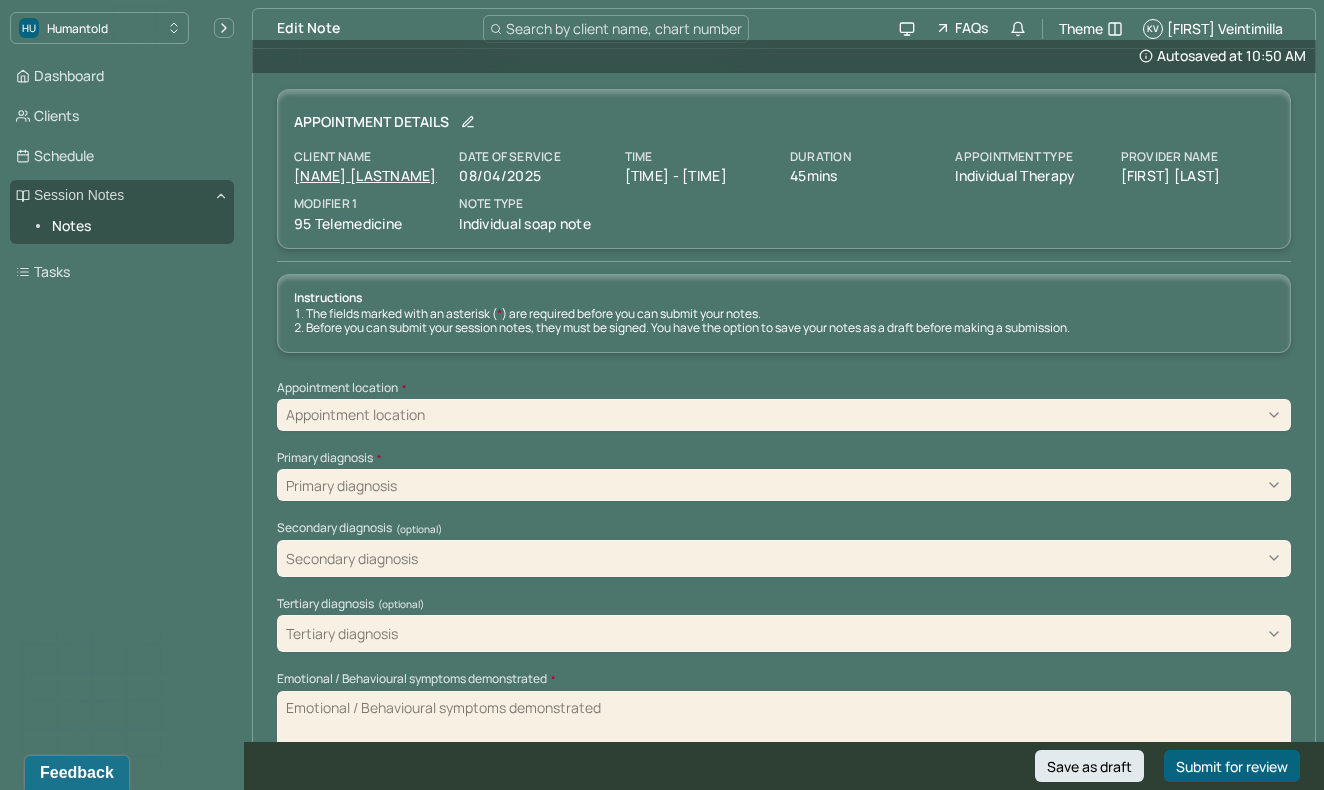 click on "[NAME] [LASTNAME]" at bounding box center (365, 175) 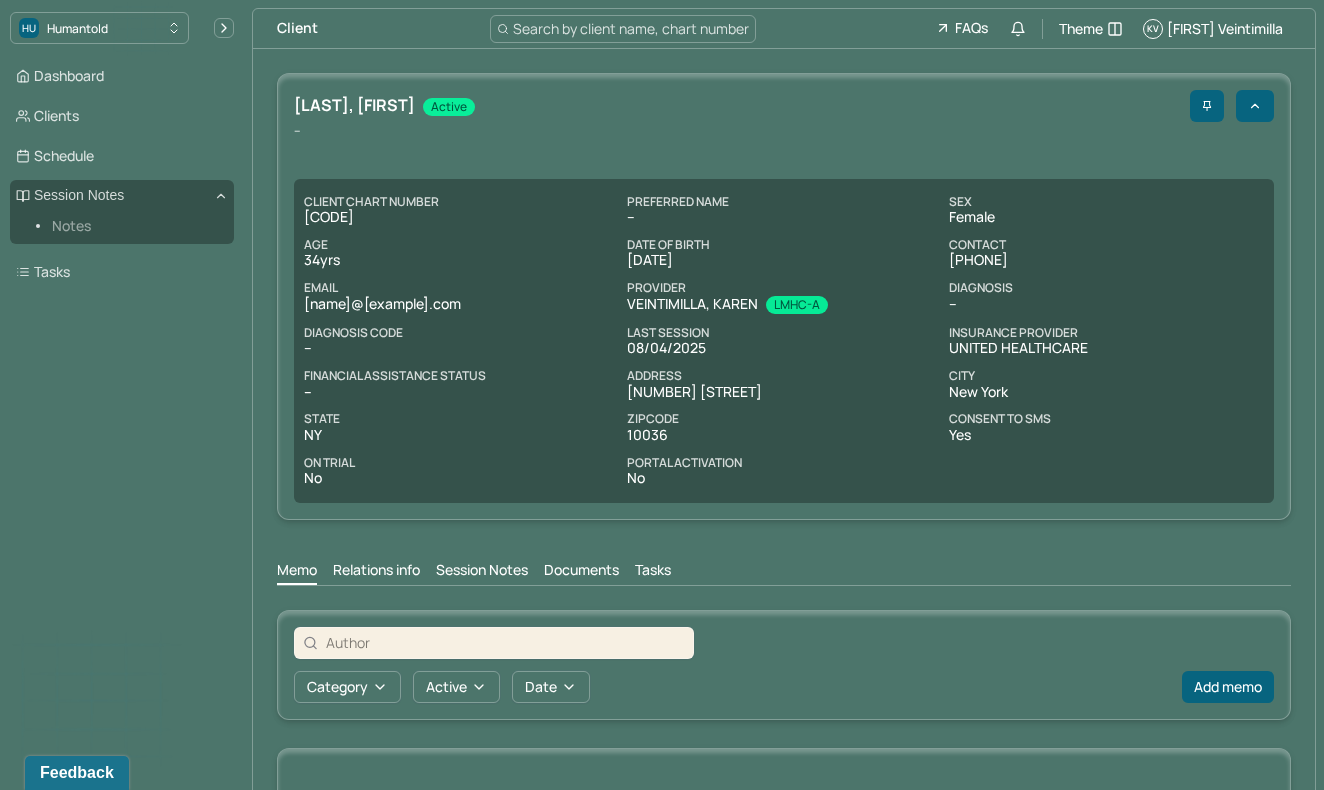click on "Notes" at bounding box center [135, 226] 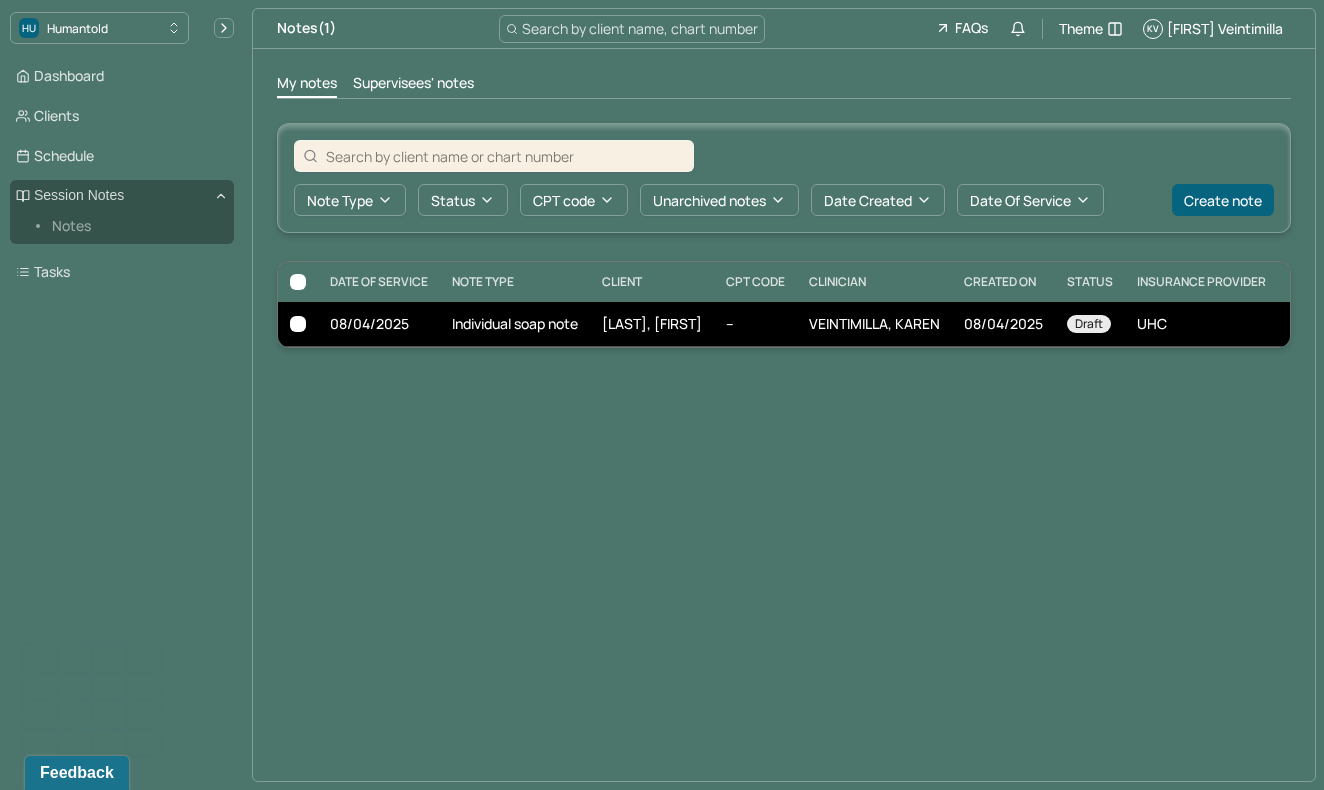 click at bounding box center (298, 324) 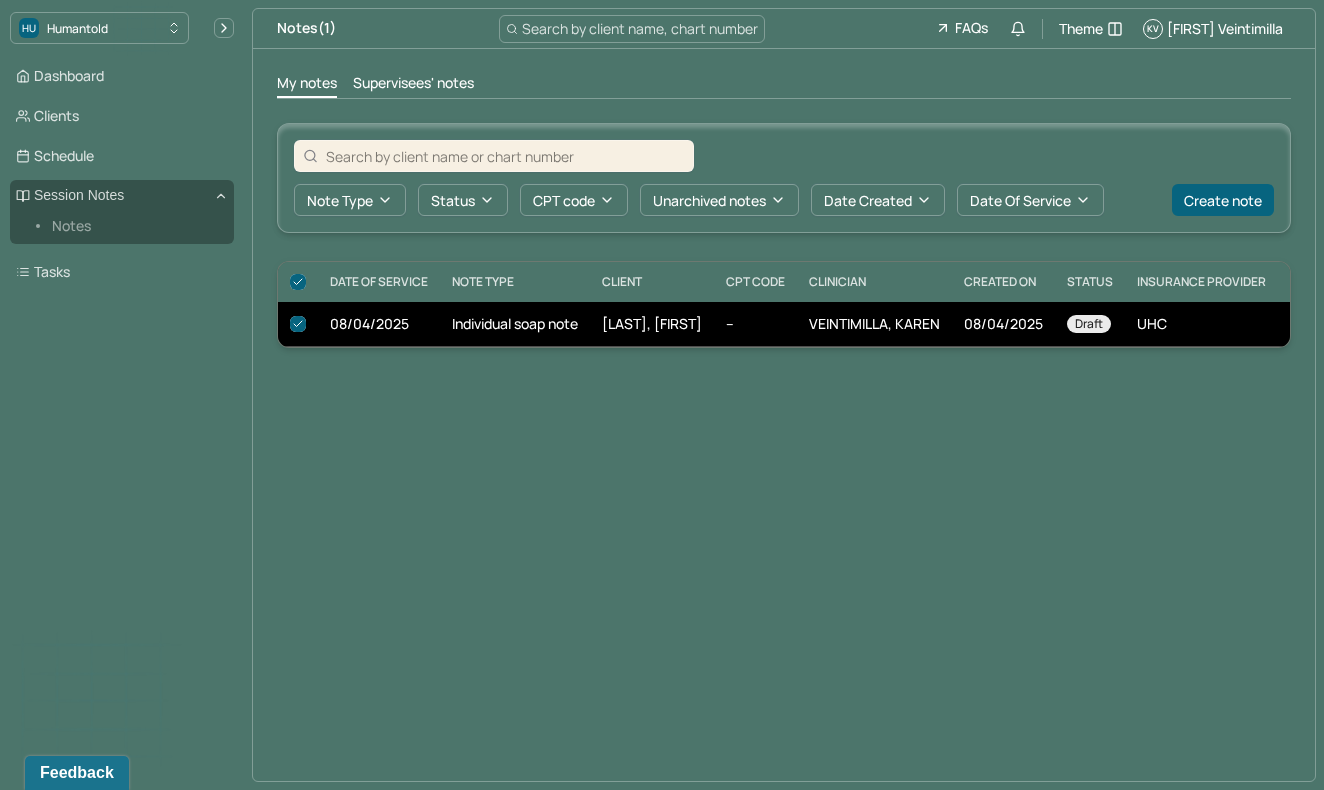 checkbox on "true" 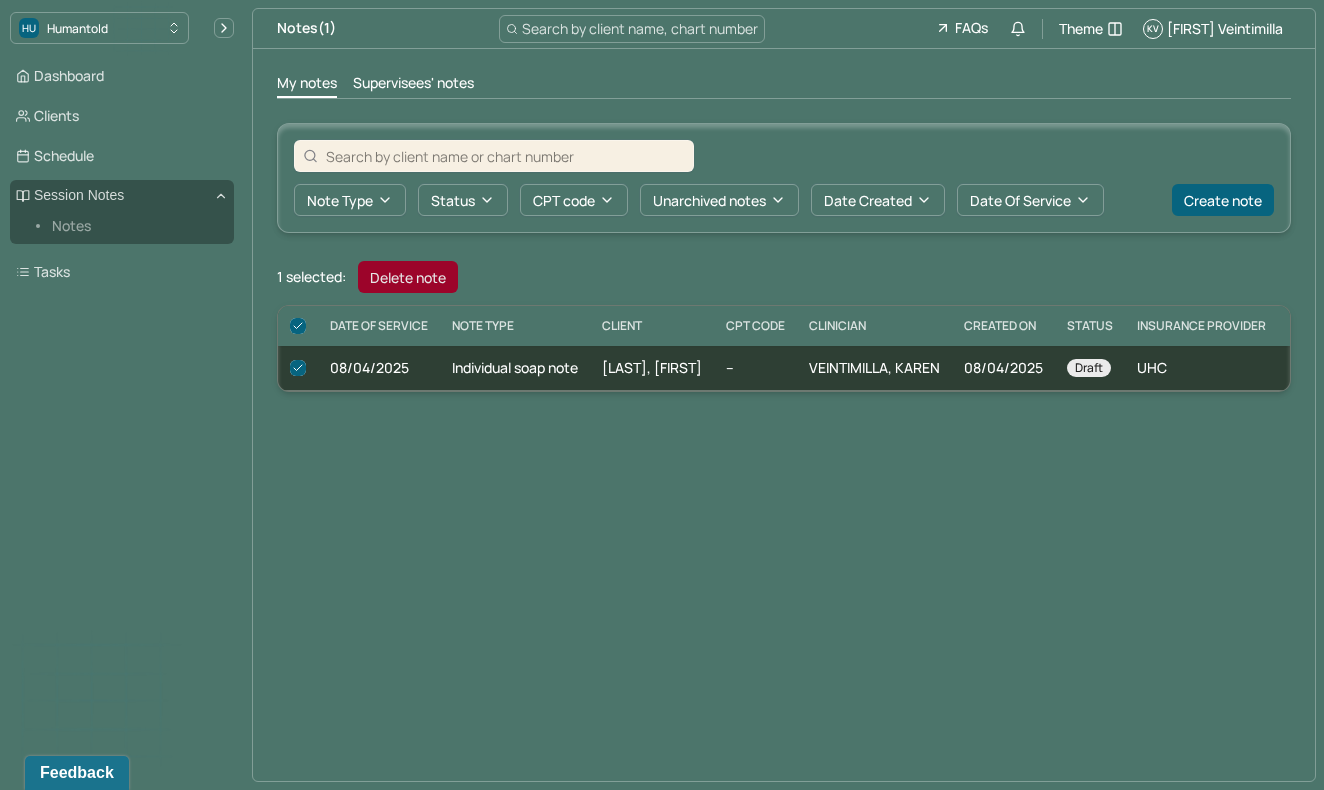 click on "Delete note" at bounding box center [408, 277] 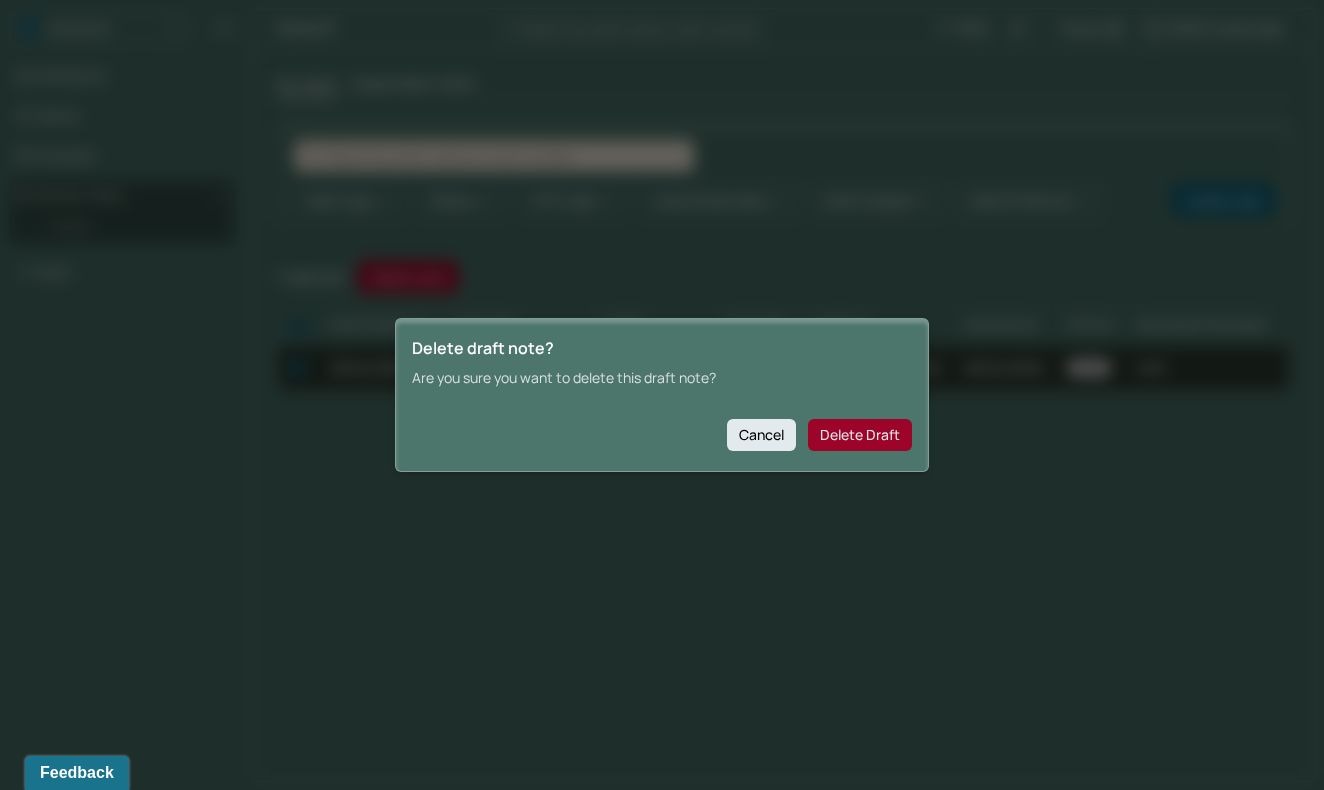 click on "Delete Draft" at bounding box center [860, 435] 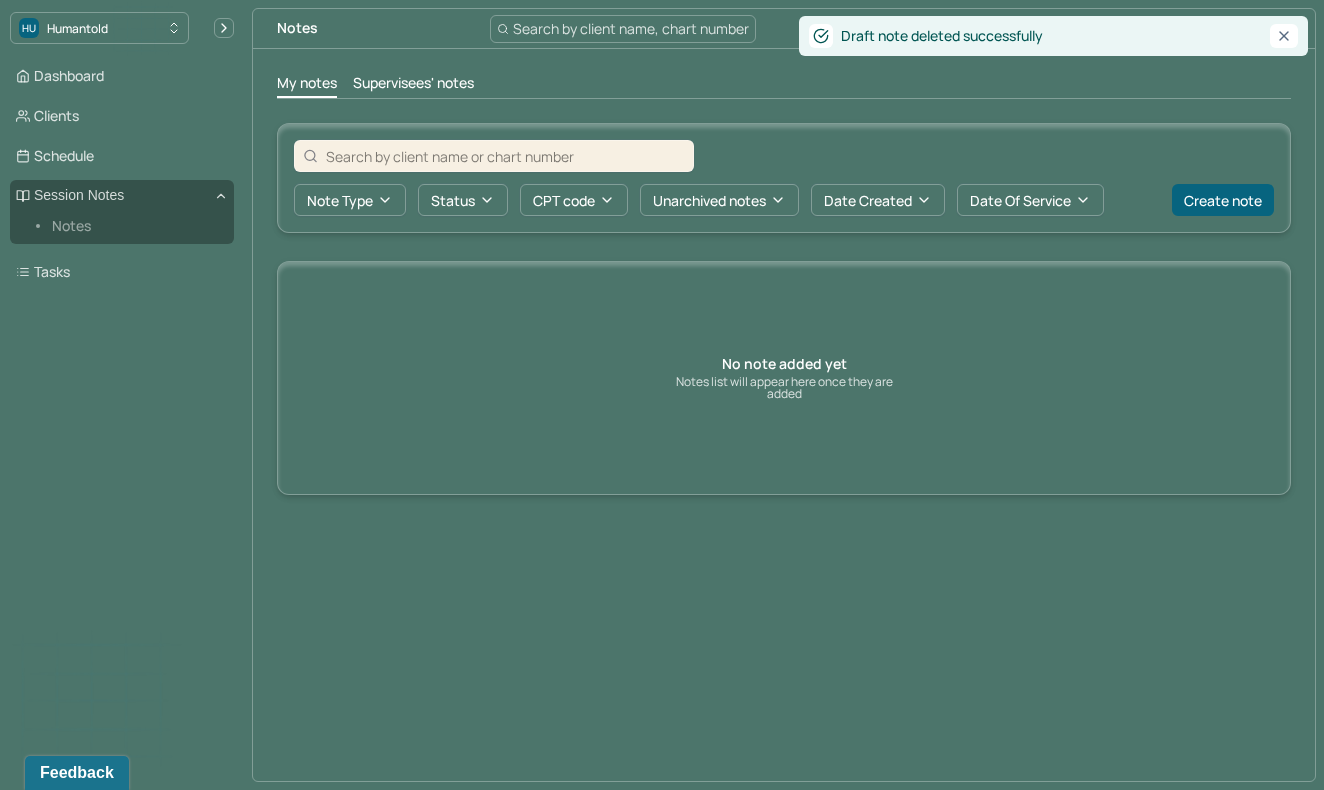 click on "Notes" at bounding box center (135, 226) 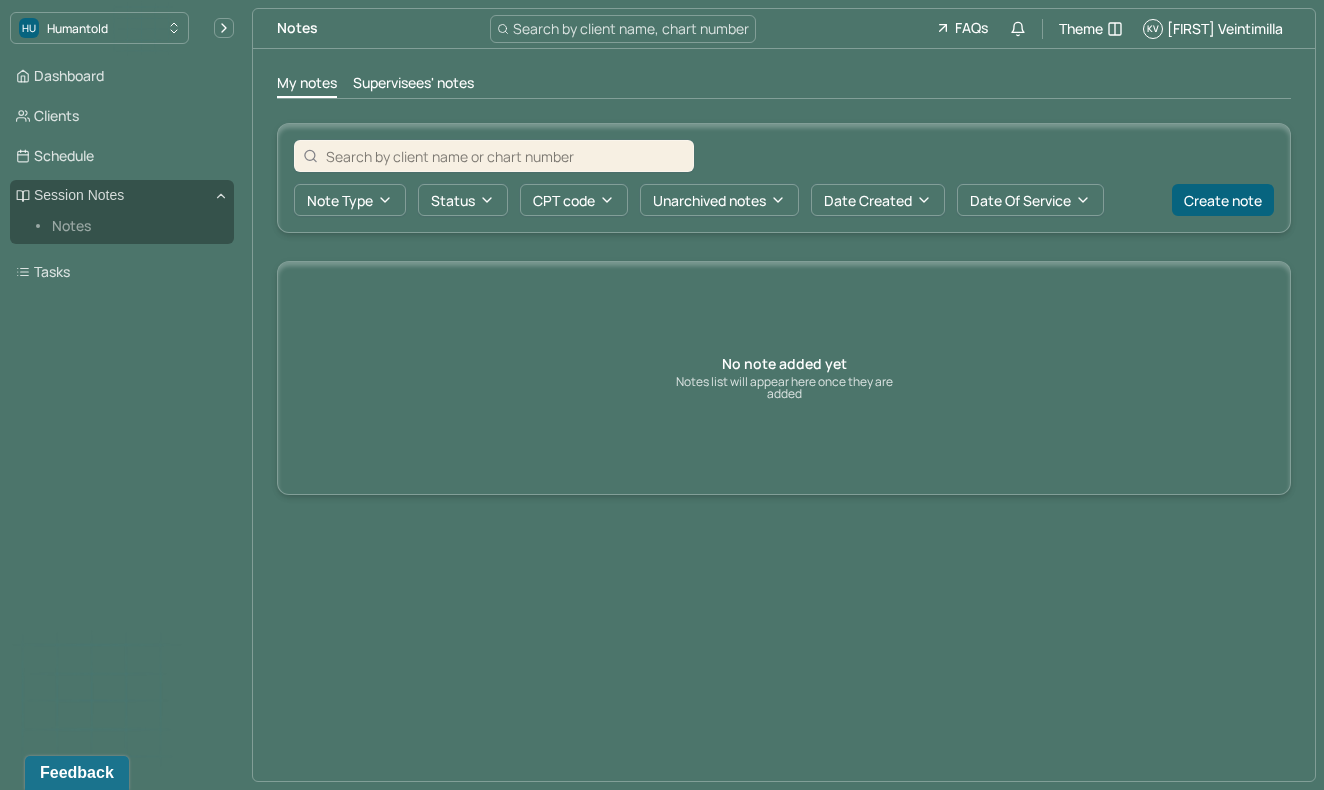click on "Notes" at bounding box center [135, 226] 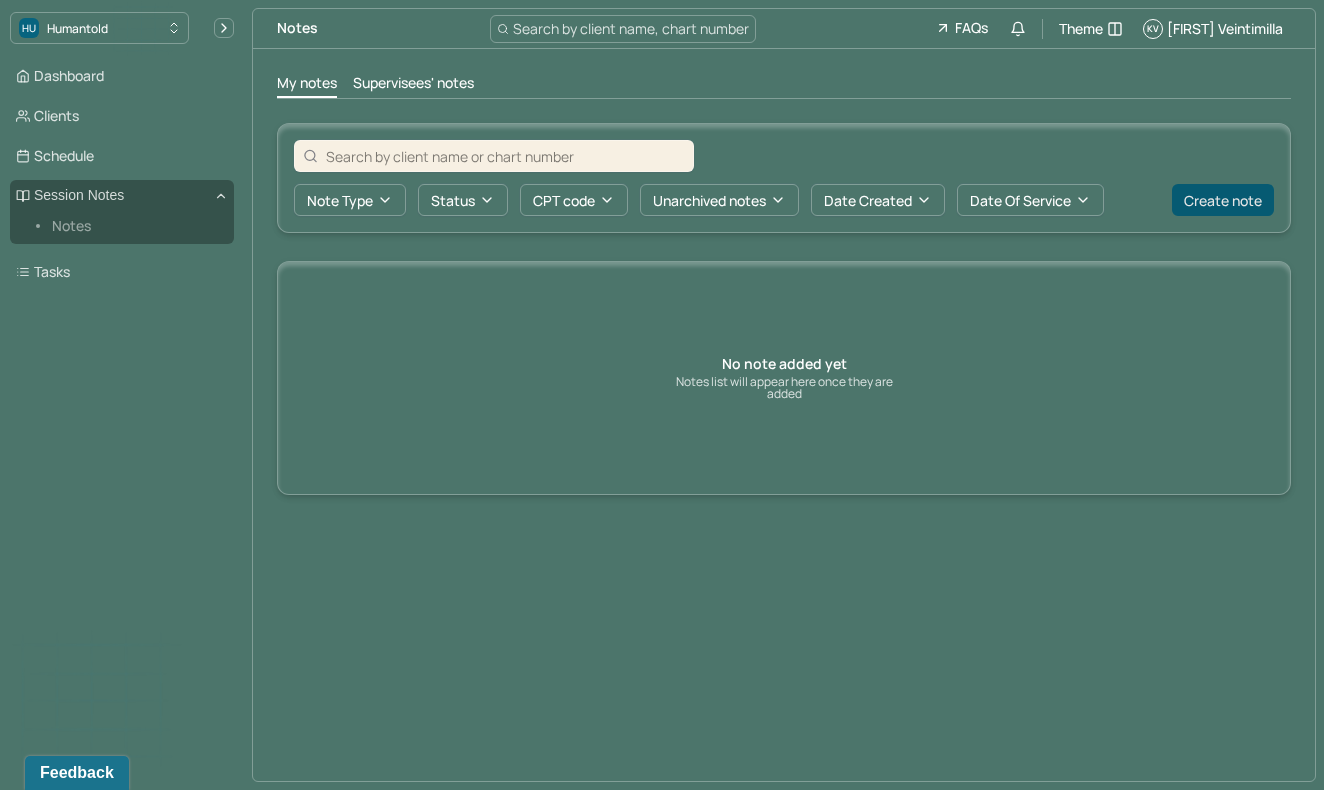 click on "Create note" at bounding box center [1223, 200] 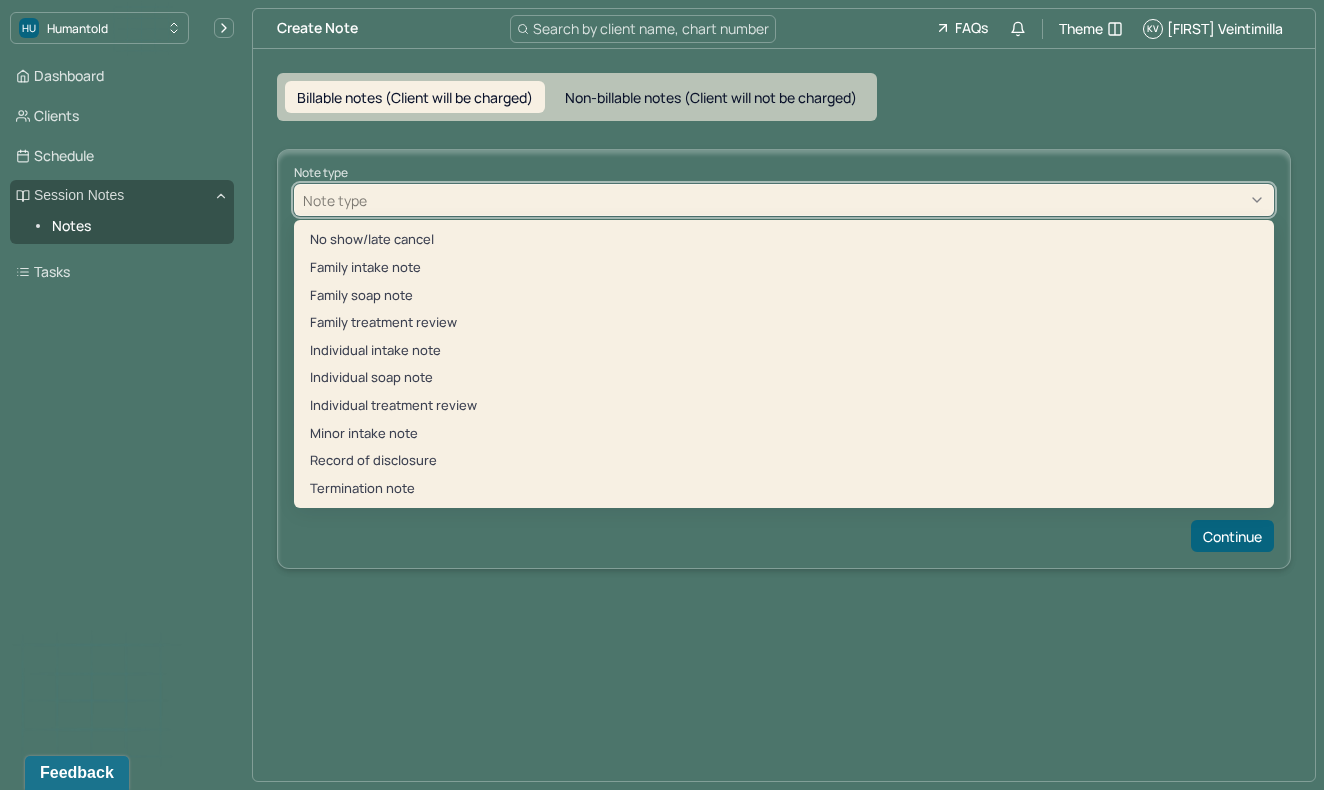 click at bounding box center (818, 200) 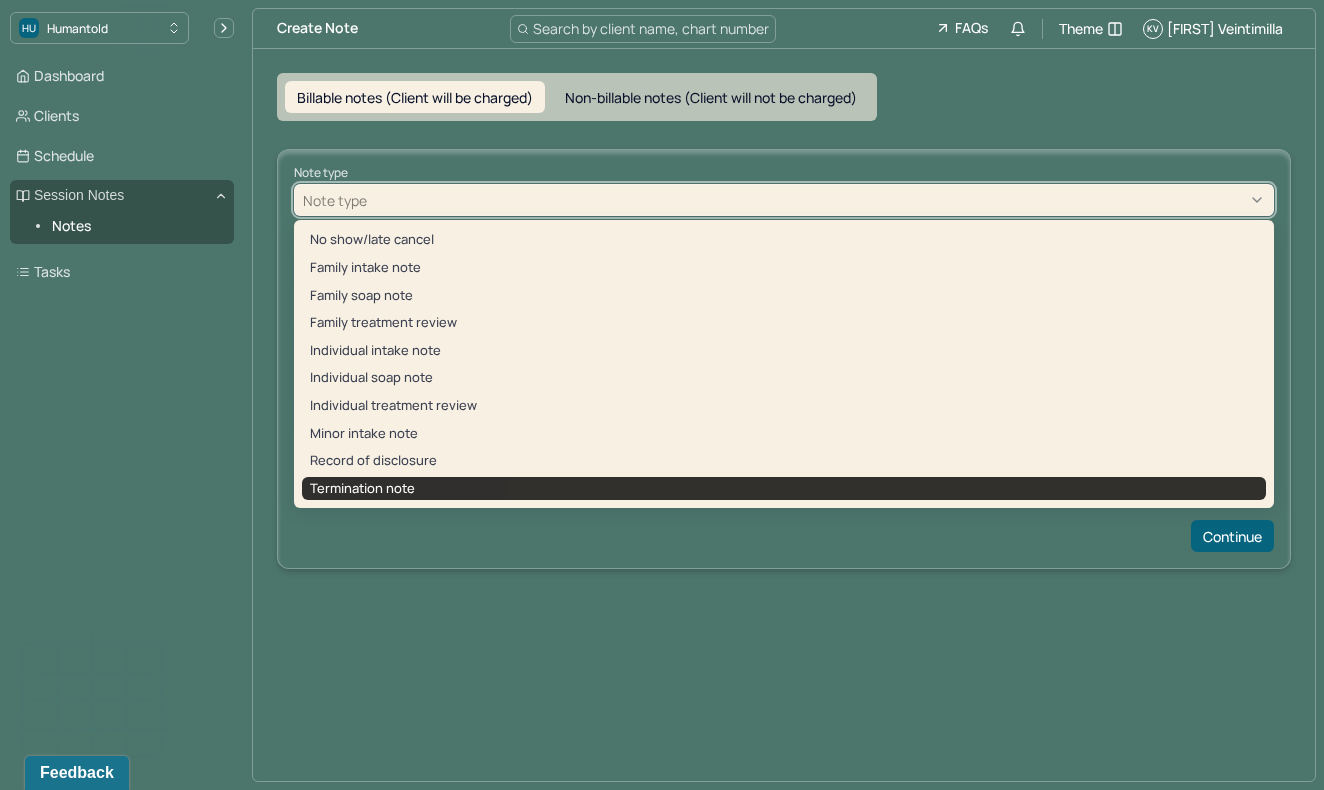 click on "Termination note" at bounding box center (784, 489) 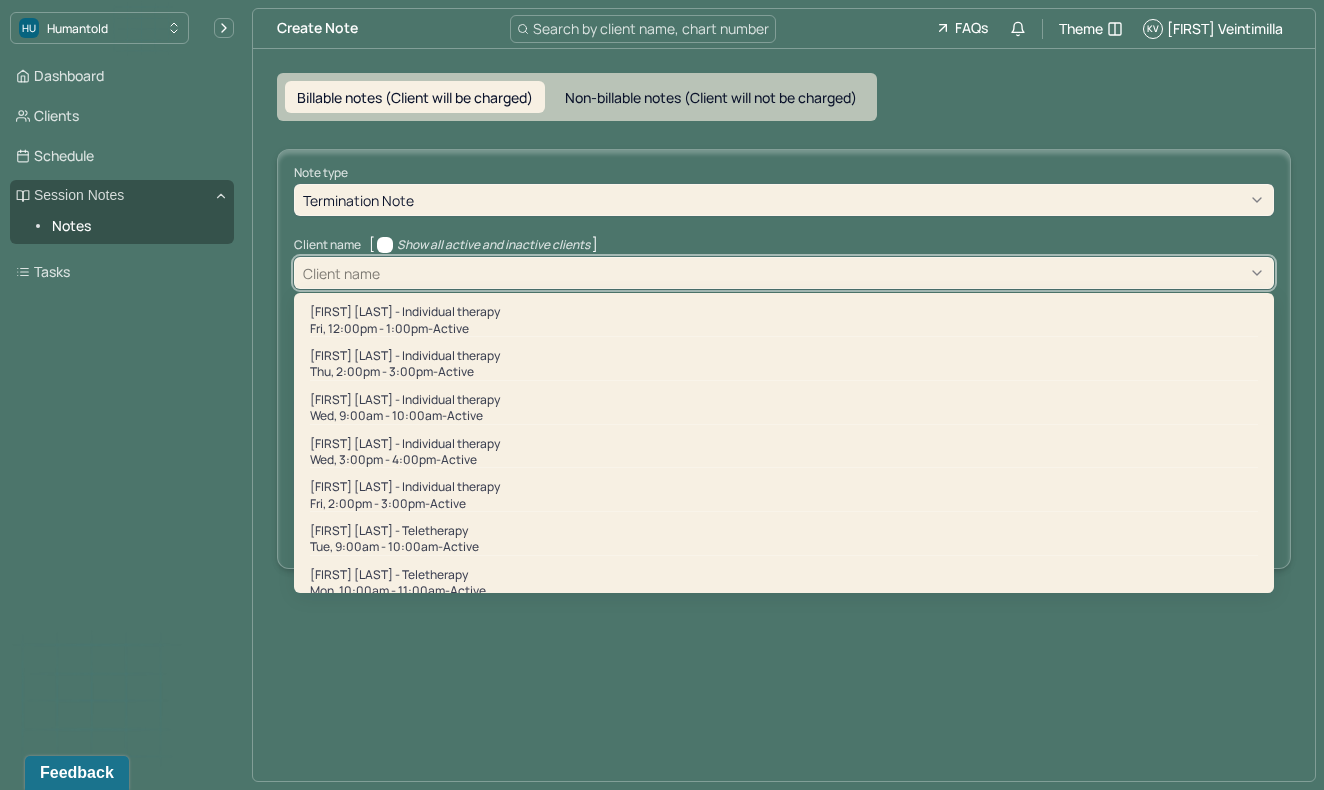 click at bounding box center (824, 273) 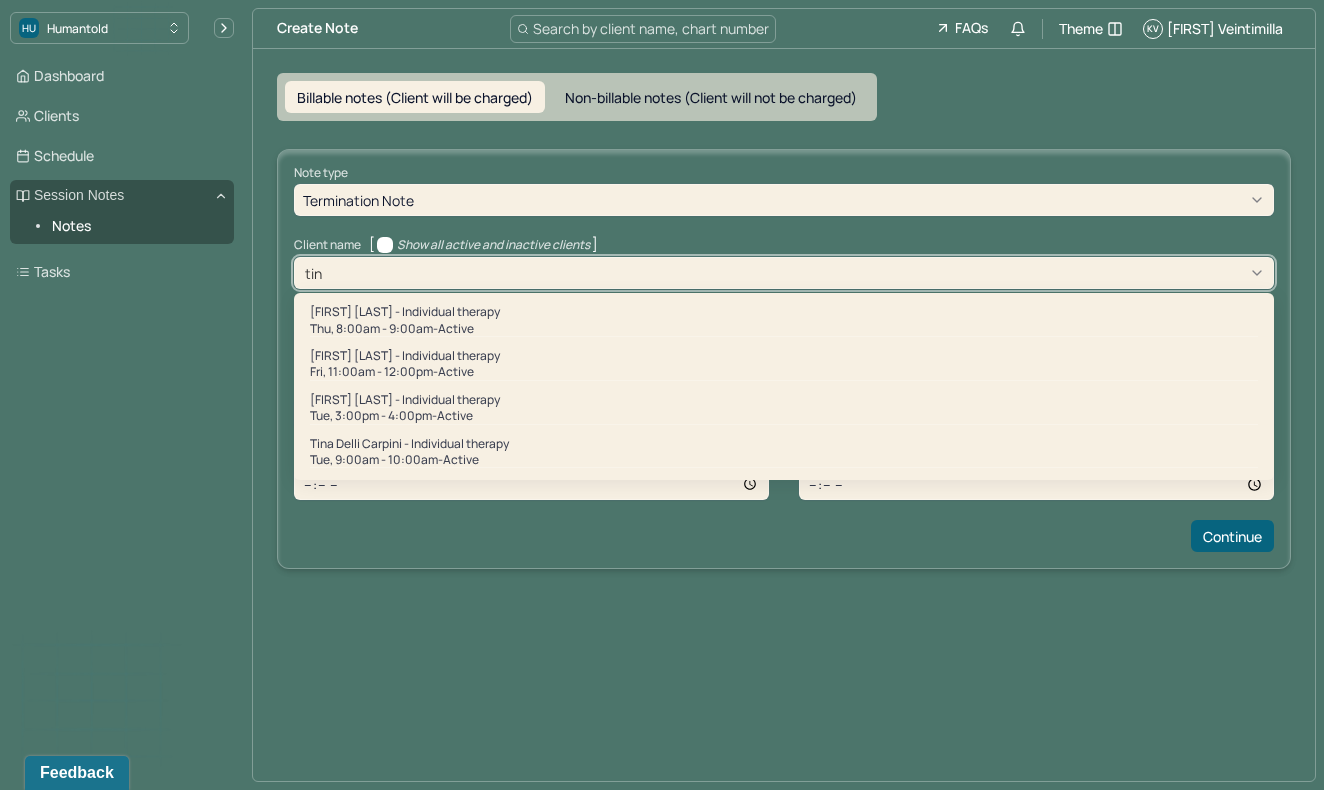 type on "[NAME]" 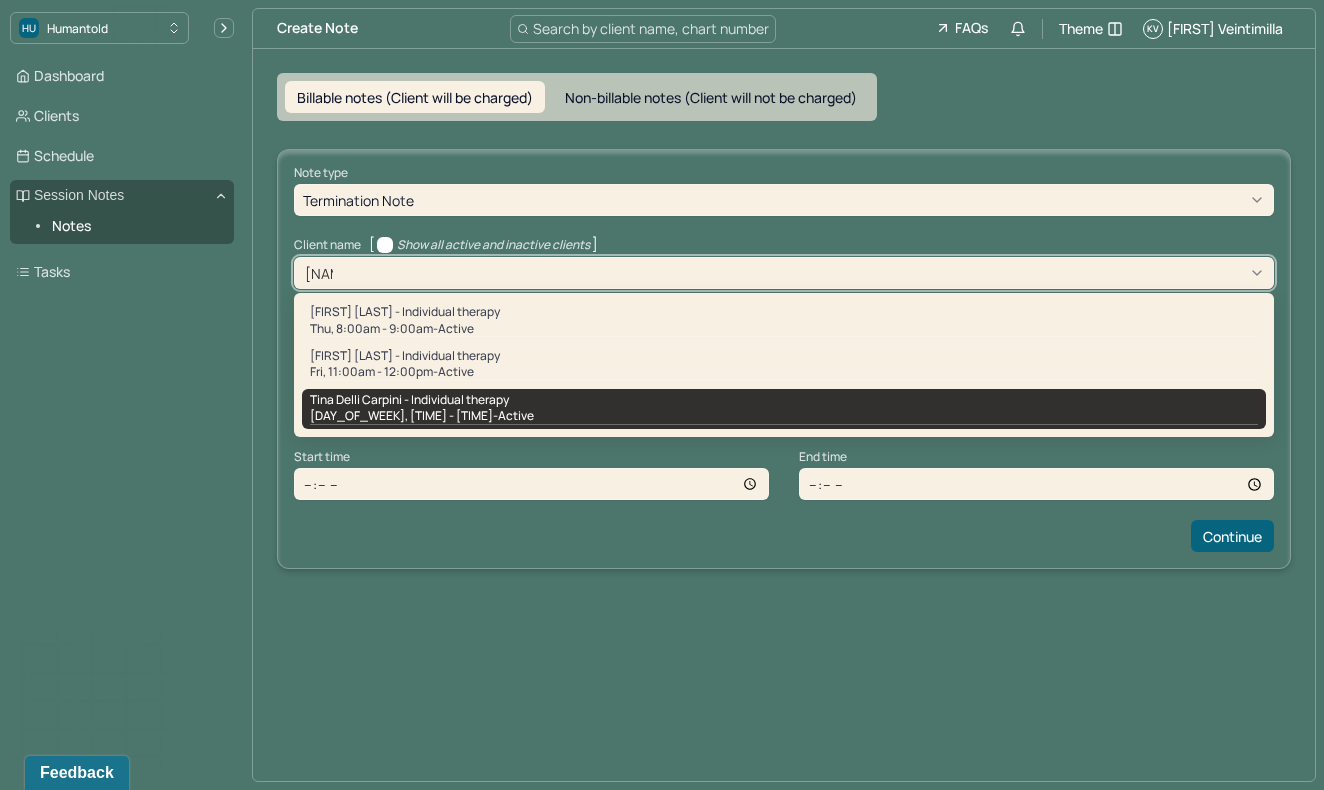 click on "Tina Delli Carpini - Individual therapy" at bounding box center (409, 400) 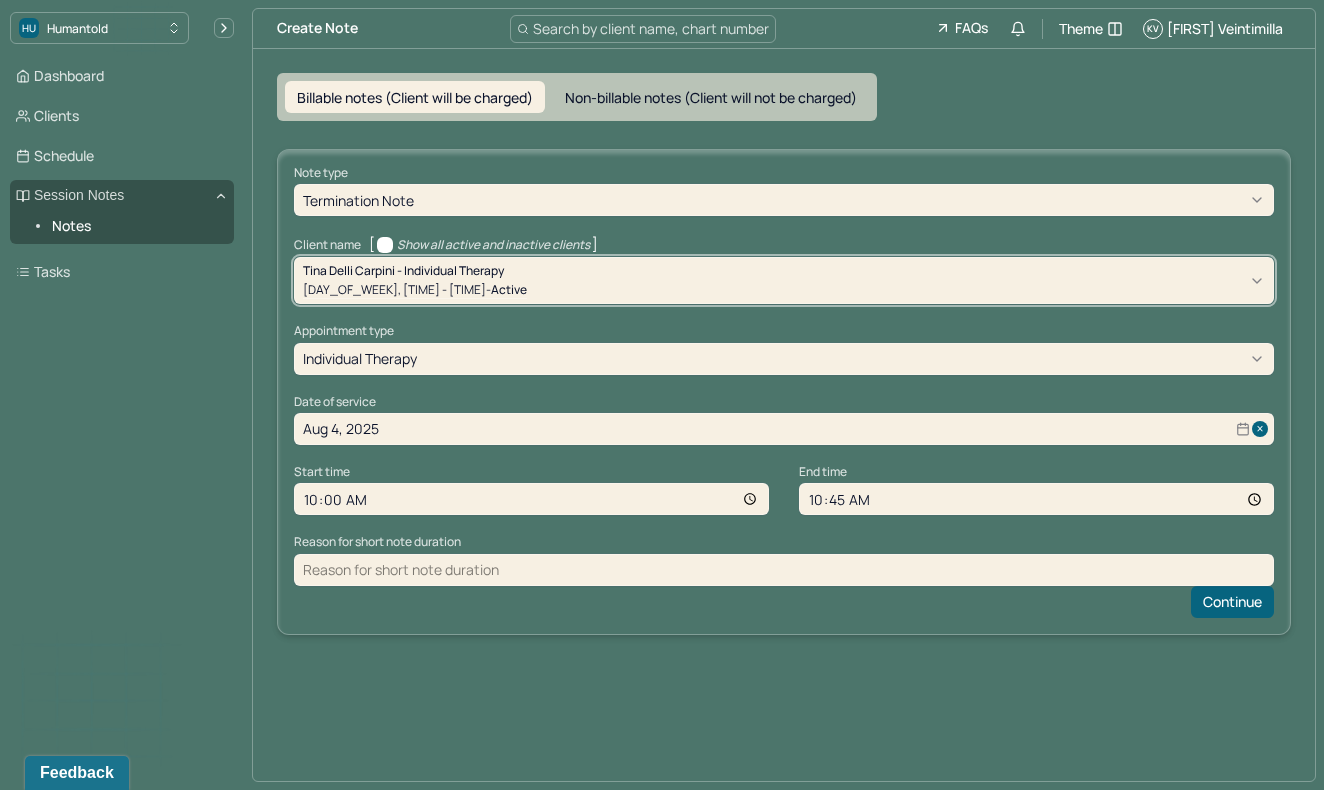 click at bounding box center [784, 570] 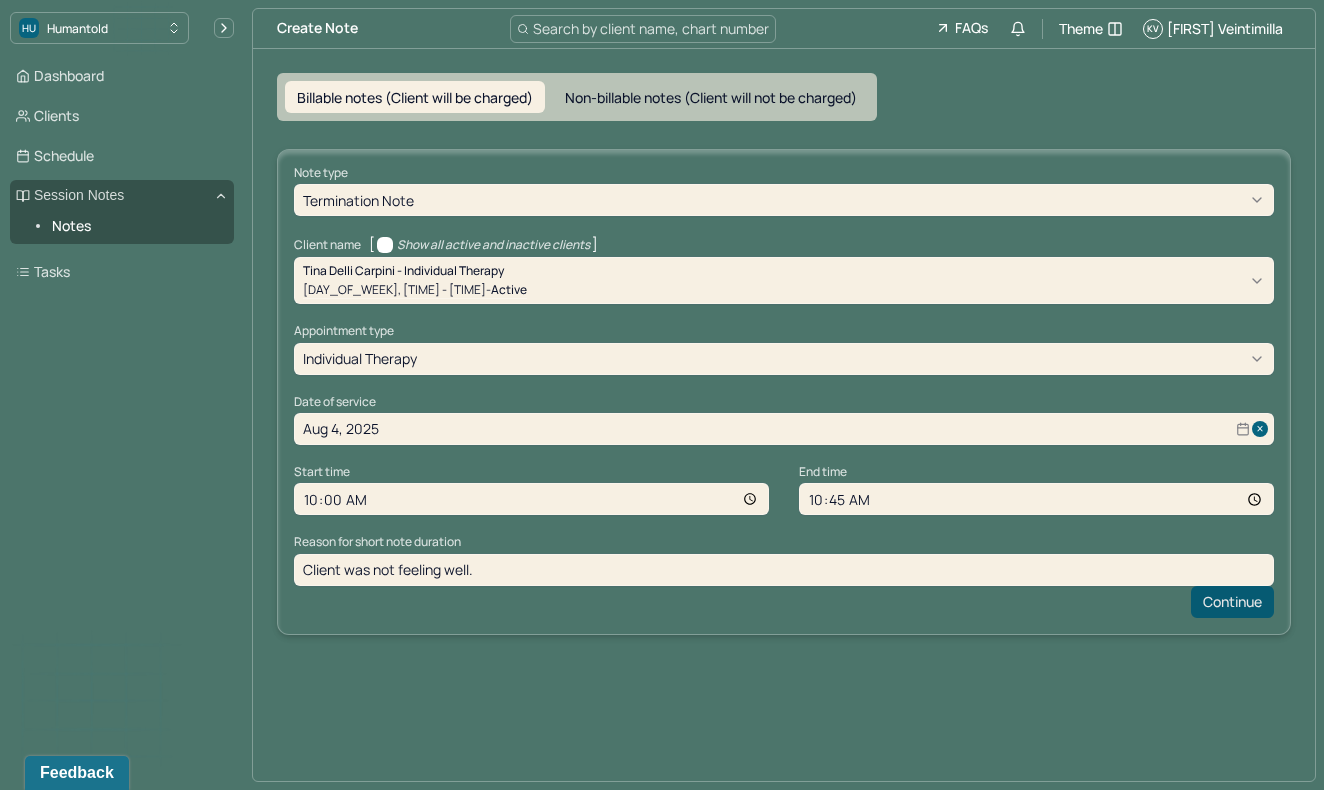 type on "Client was not feeling well." 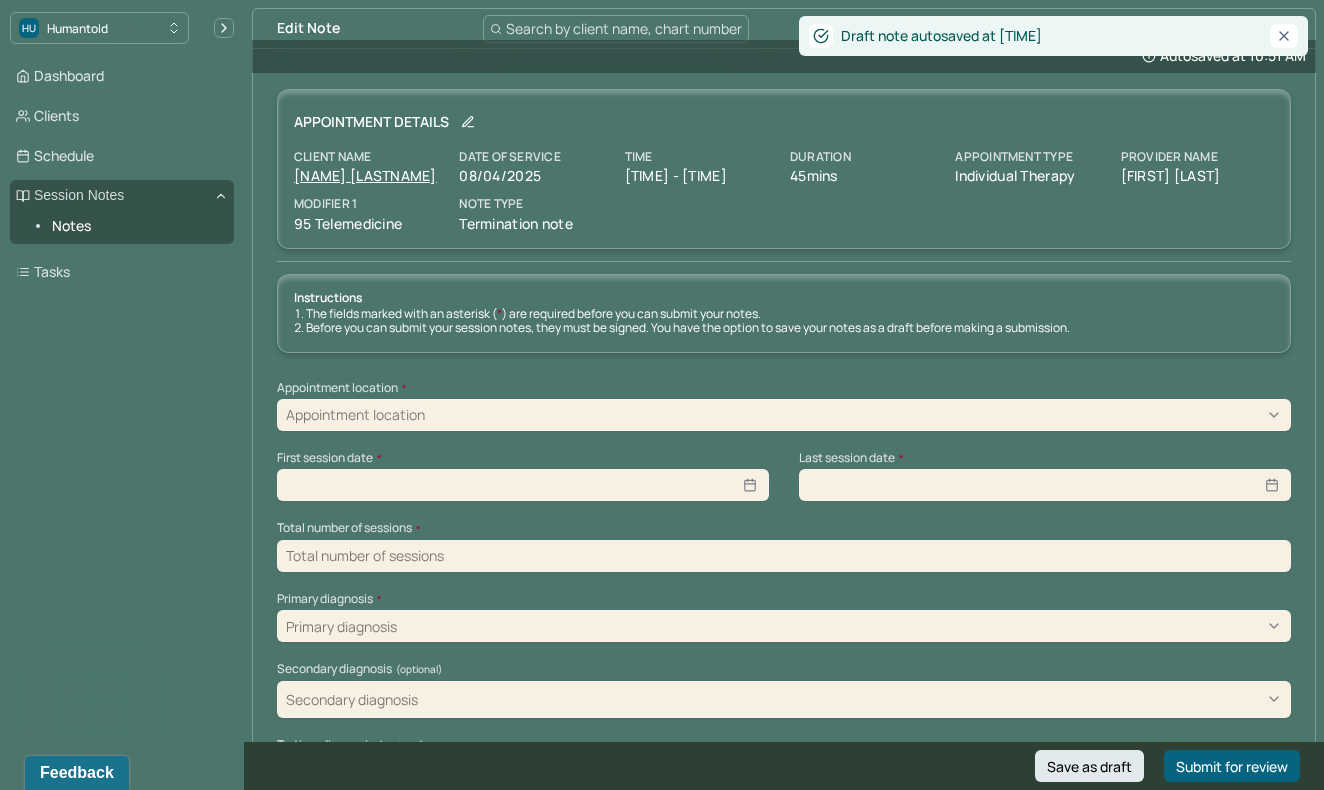 click on "Appointment location" at bounding box center [784, 415] 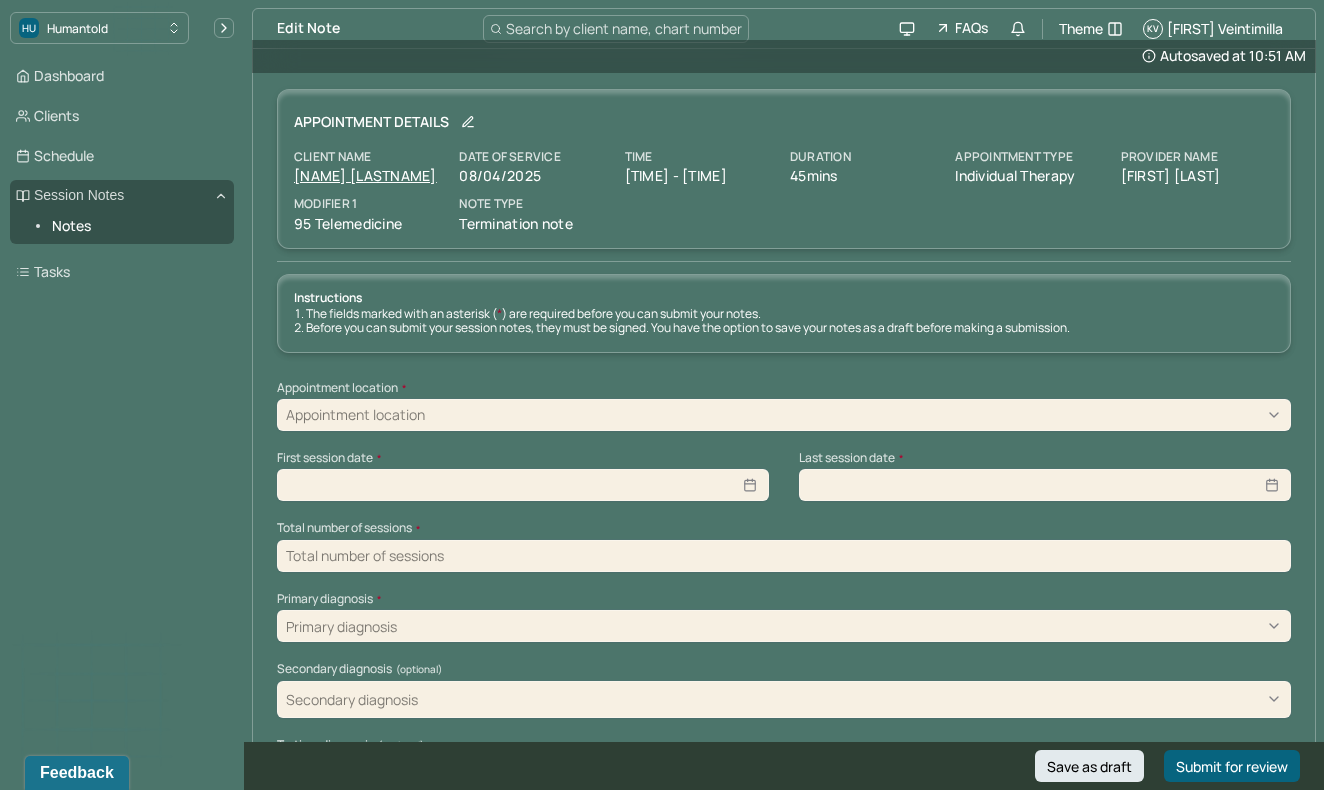 click on "Client name [FIRST] [LAST] Date of service [DATE] Time [TIME] - [TIME] Duration [DURATION] Appointment type individual therapy Provider name [FIRST] [LAST] Modifier [NUMBER] [SERVICE] Note type Termination note" at bounding box center (784, 191) 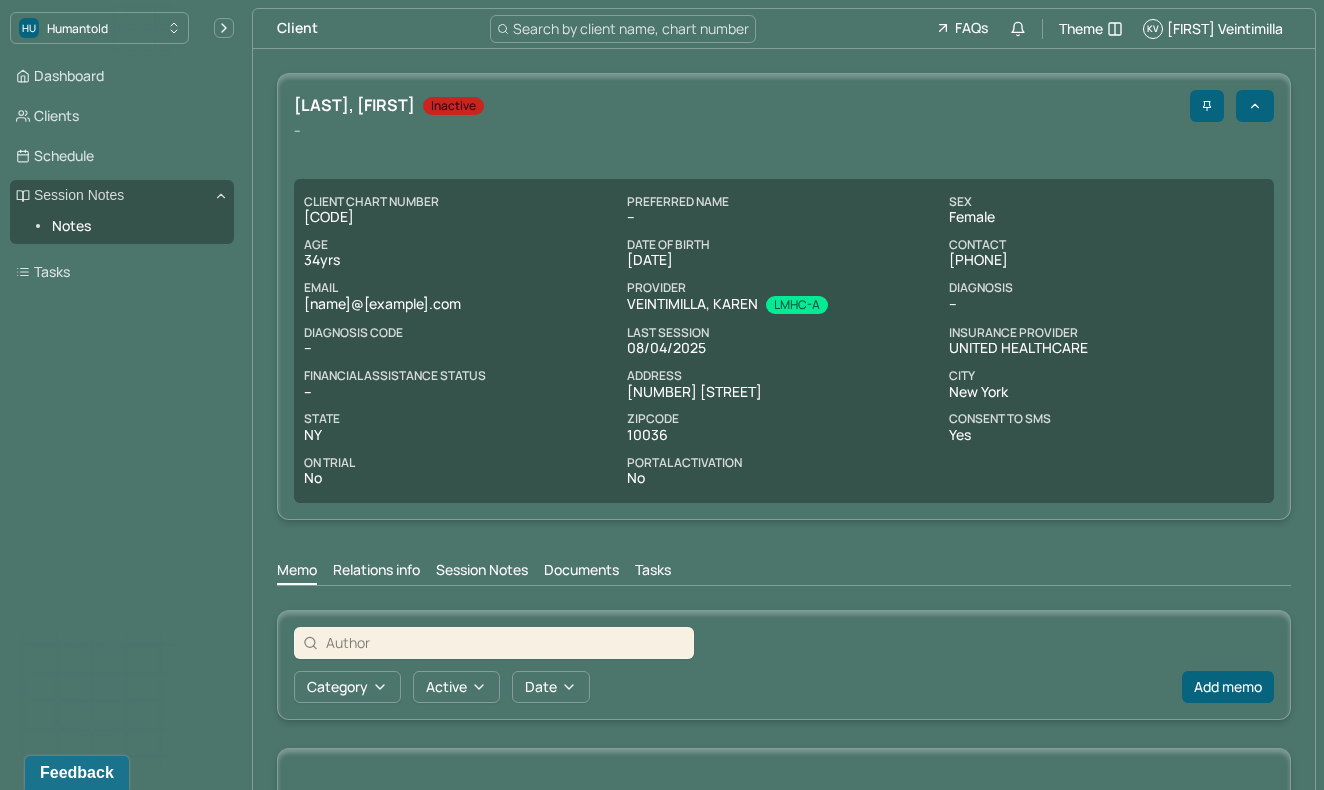 click on "Session Notes" at bounding box center (482, 572) 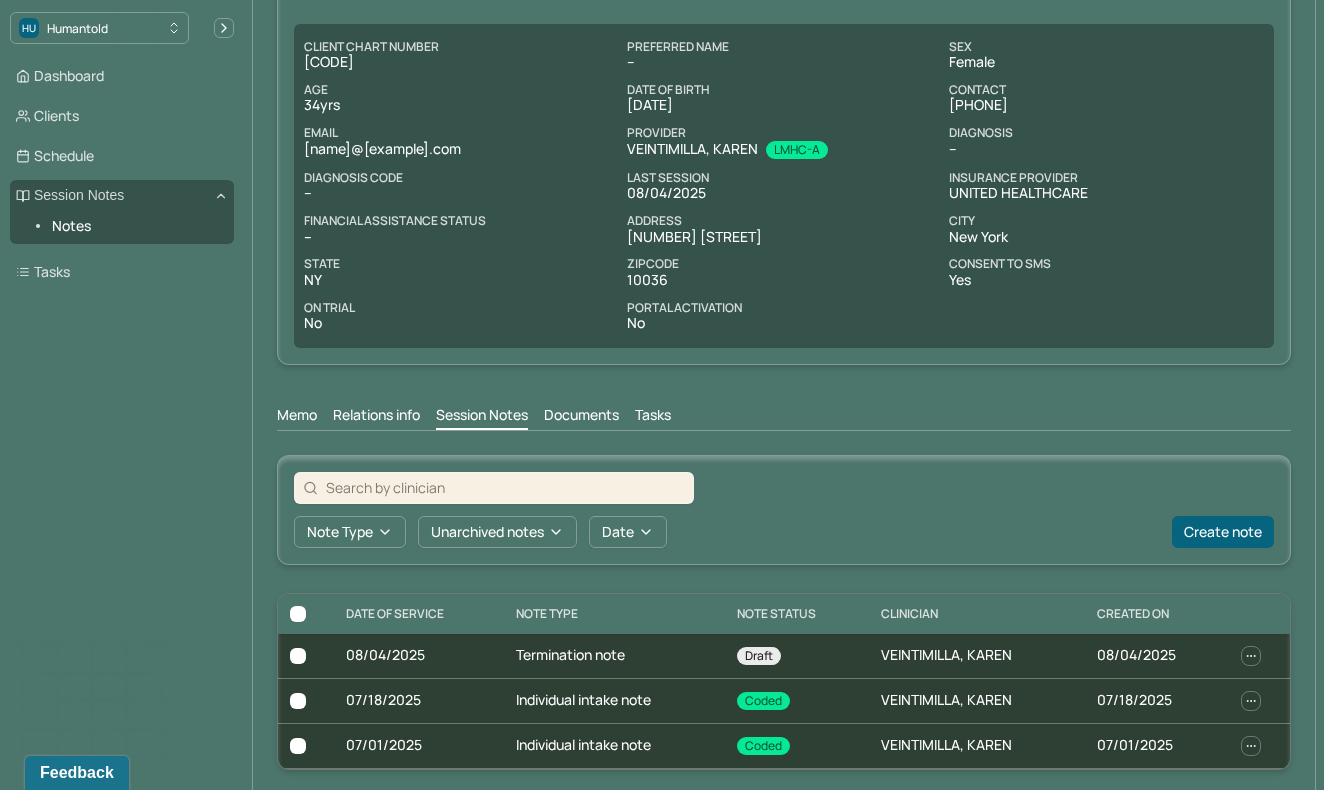 scroll, scrollTop: 154, scrollLeft: 0, axis: vertical 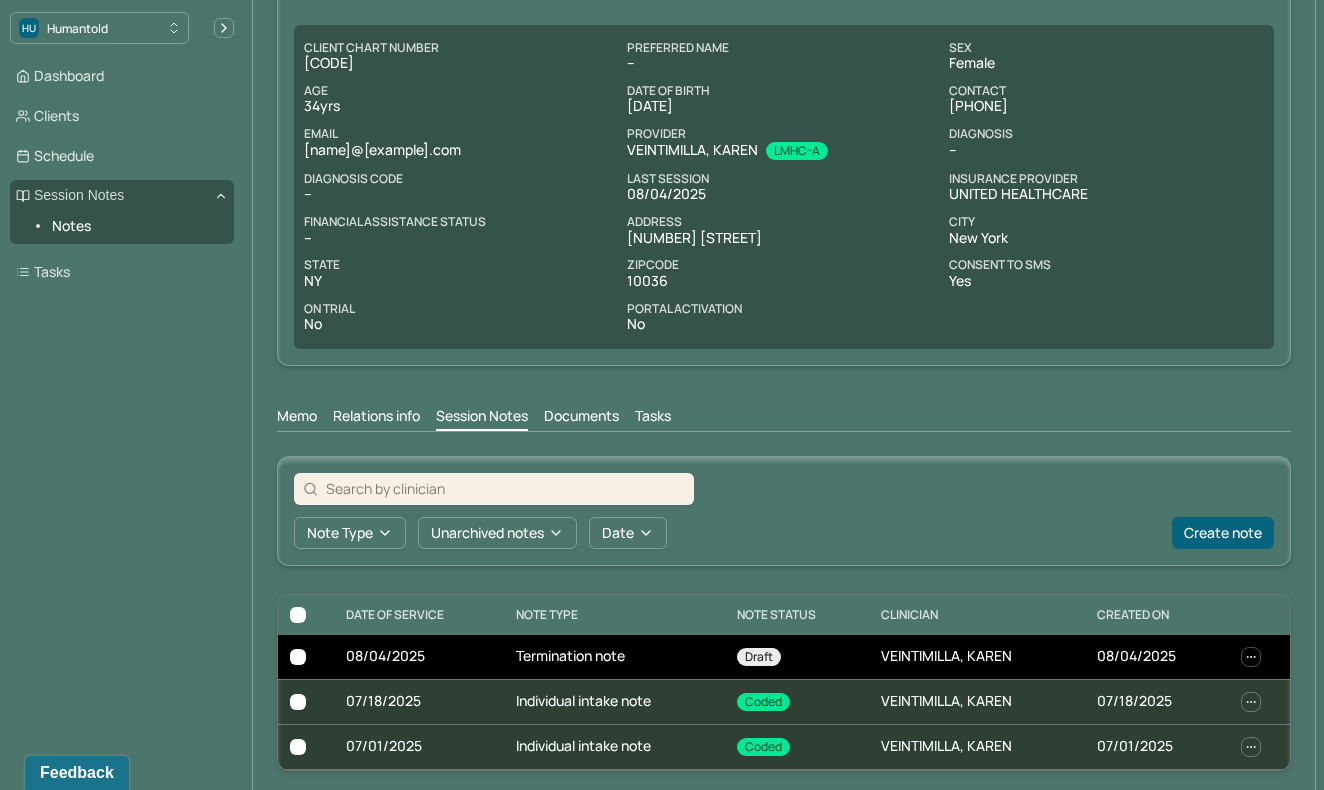 click on "Termination note" at bounding box center [615, 657] 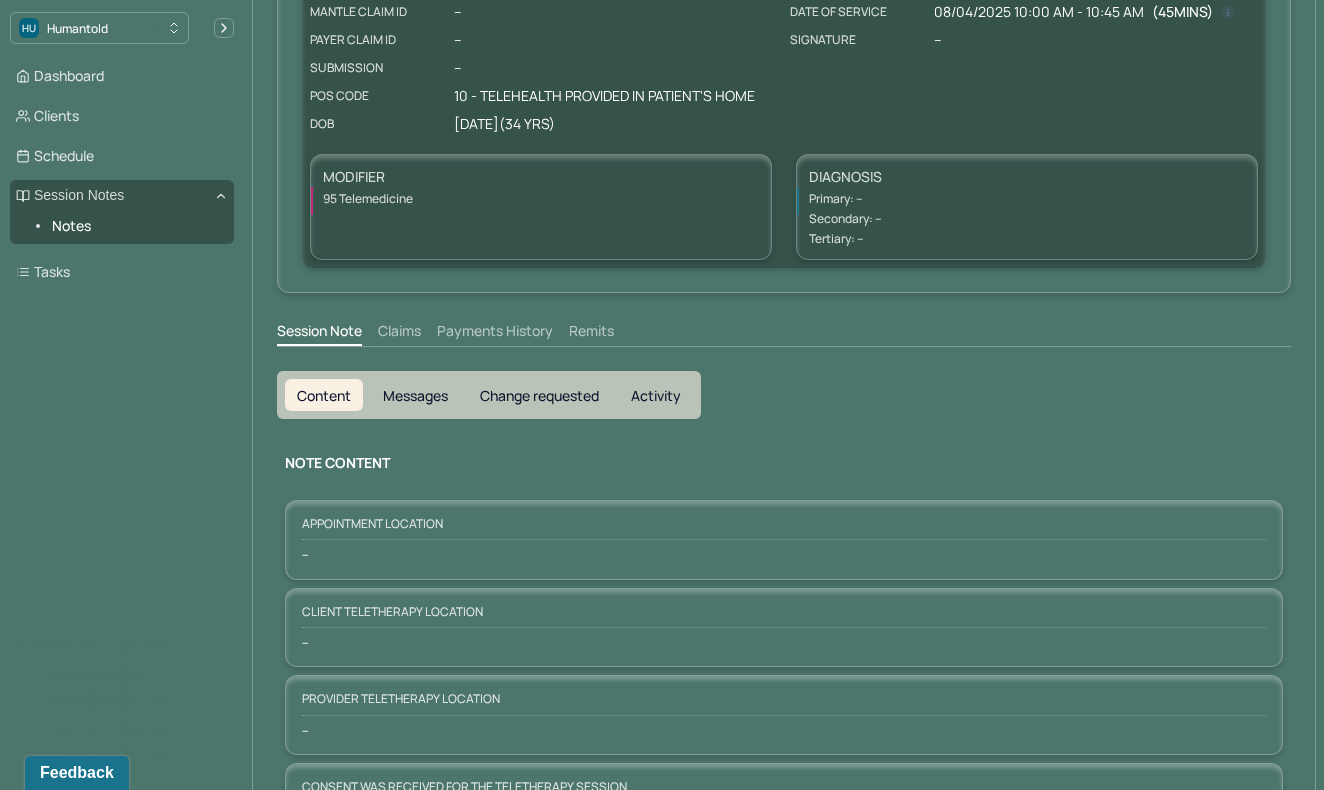 scroll, scrollTop: 0, scrollLeft: 0, axis: both 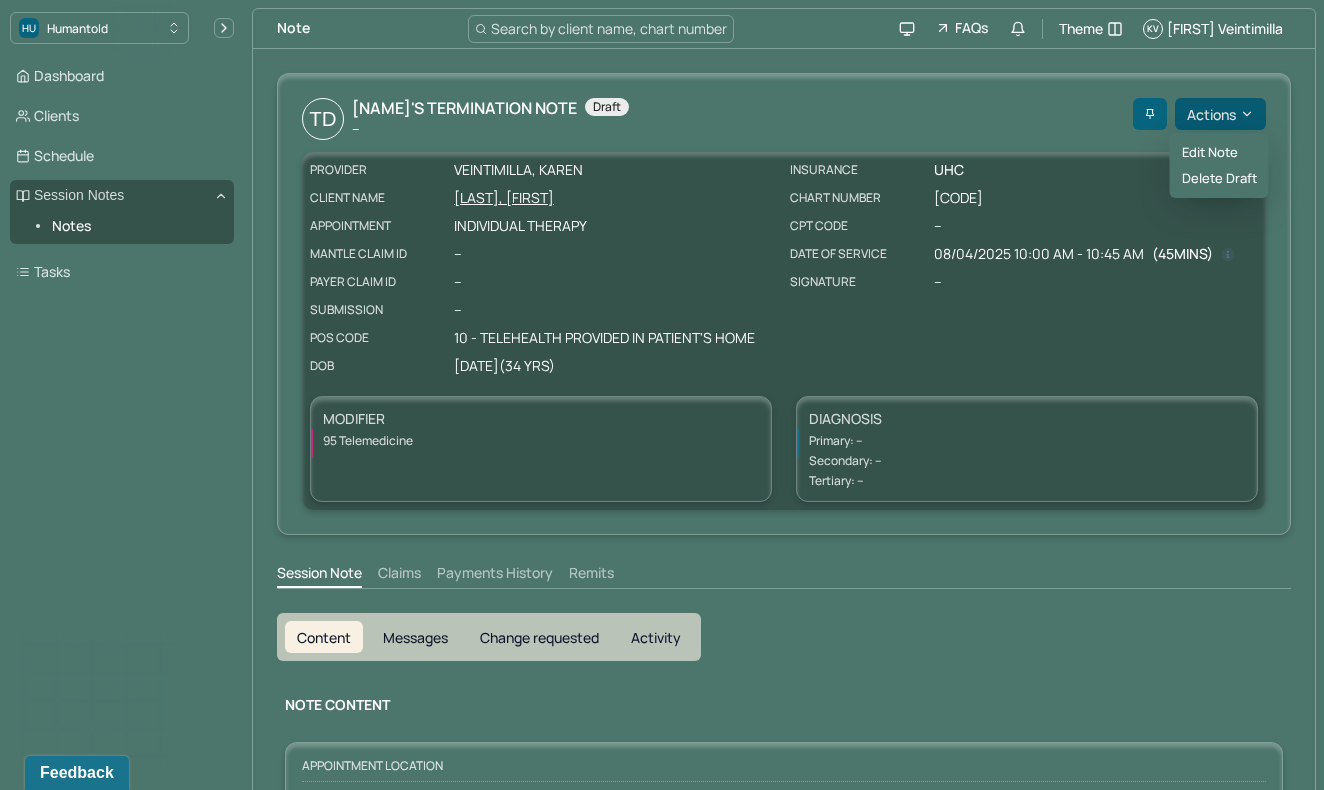 click on "Actions" at bounding box center (1220, 114) 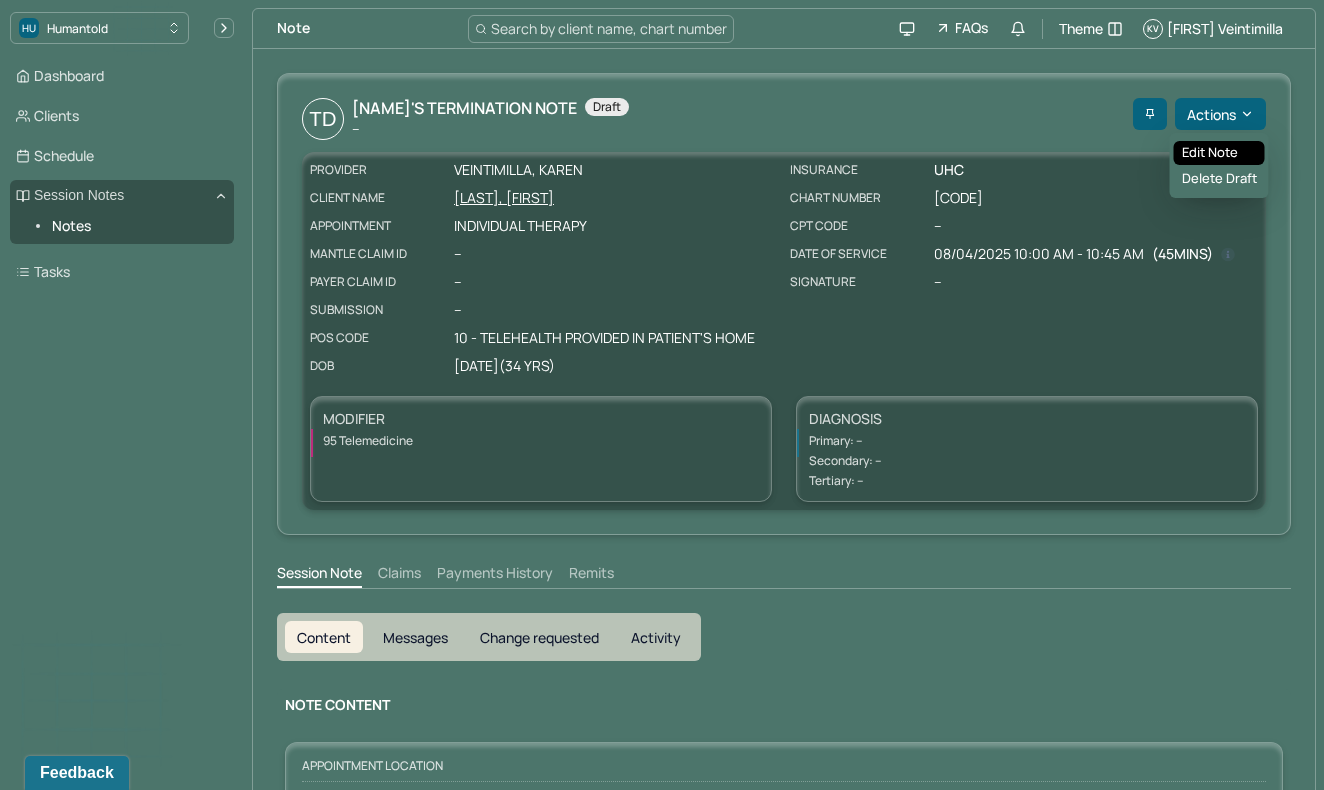 click on "Edit note" at bounding box center (1219, 153) 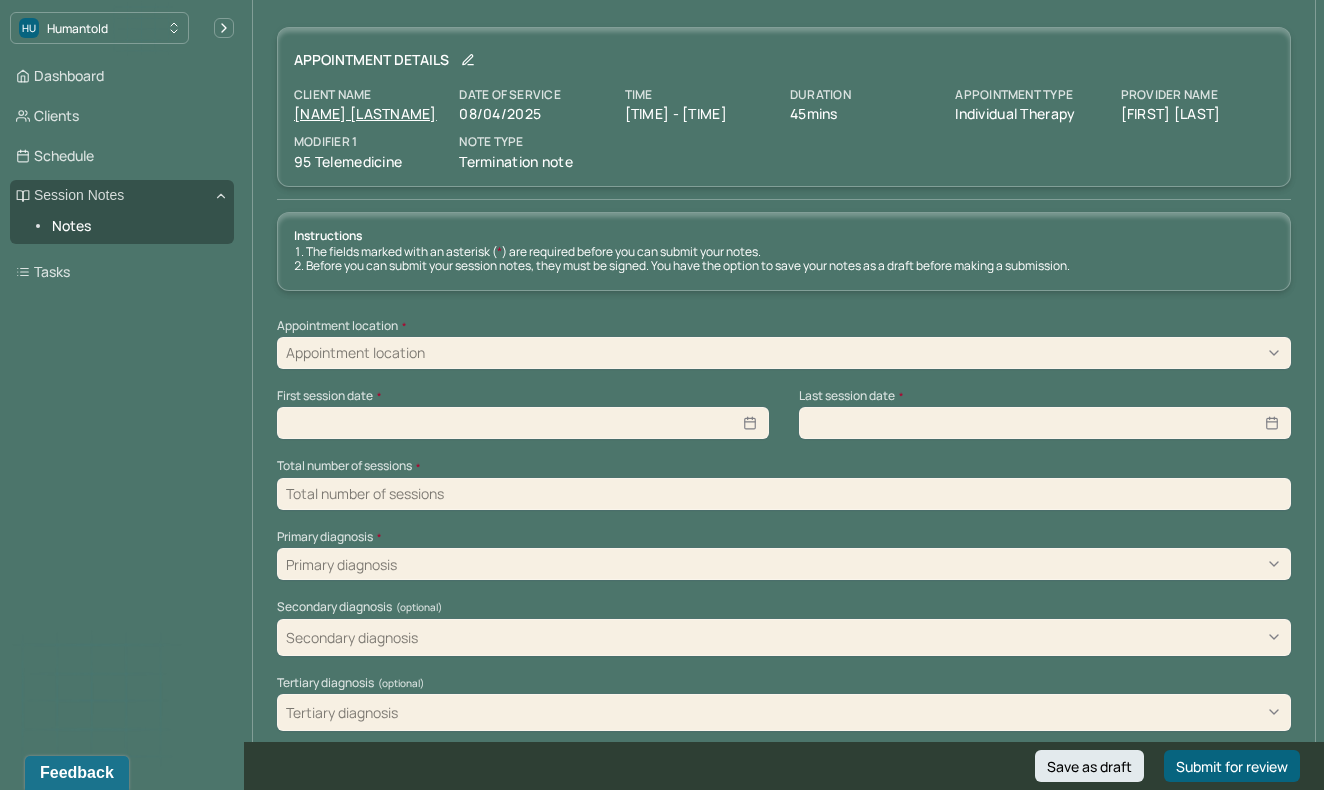 scroll, scrollTop: 62, scrollLeft: 0, axis: vertical 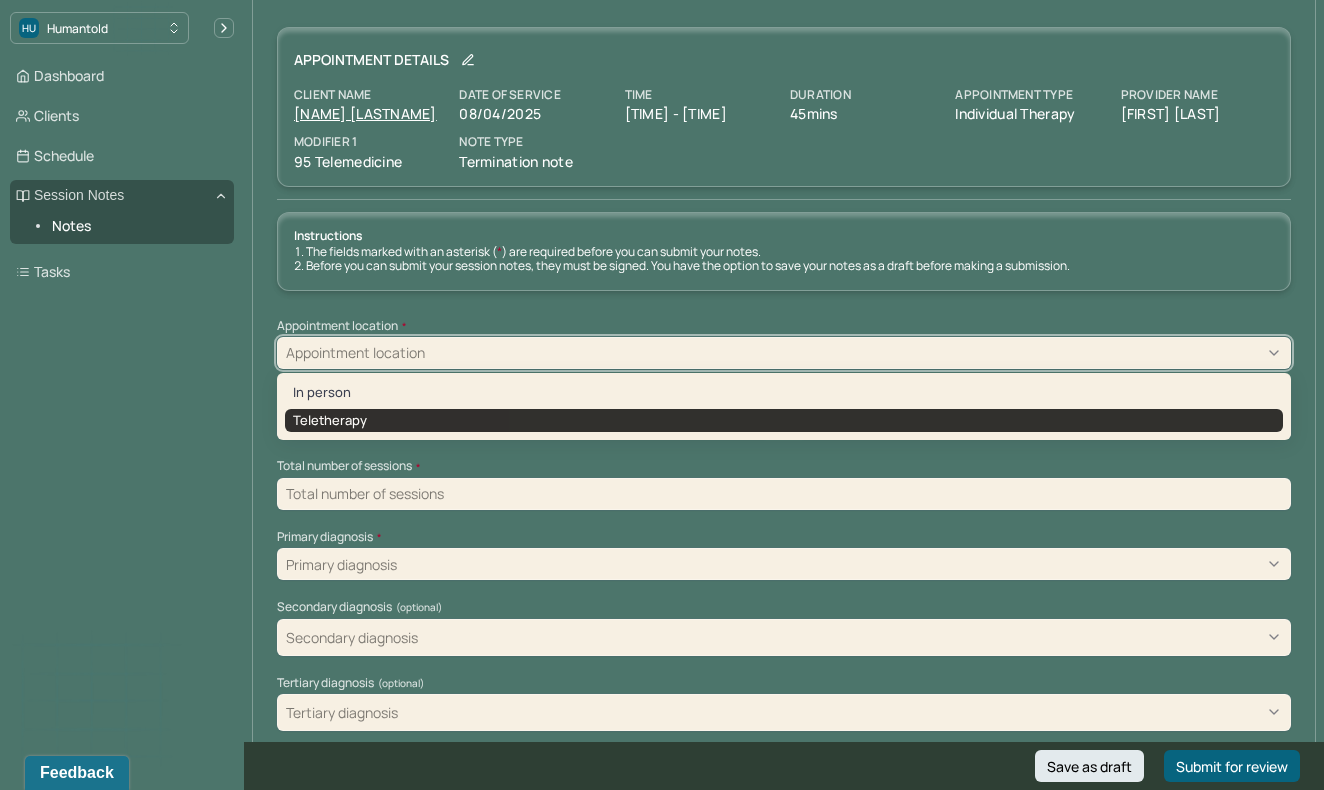 click on "Teletherapy" at bounding box center [784, 421] 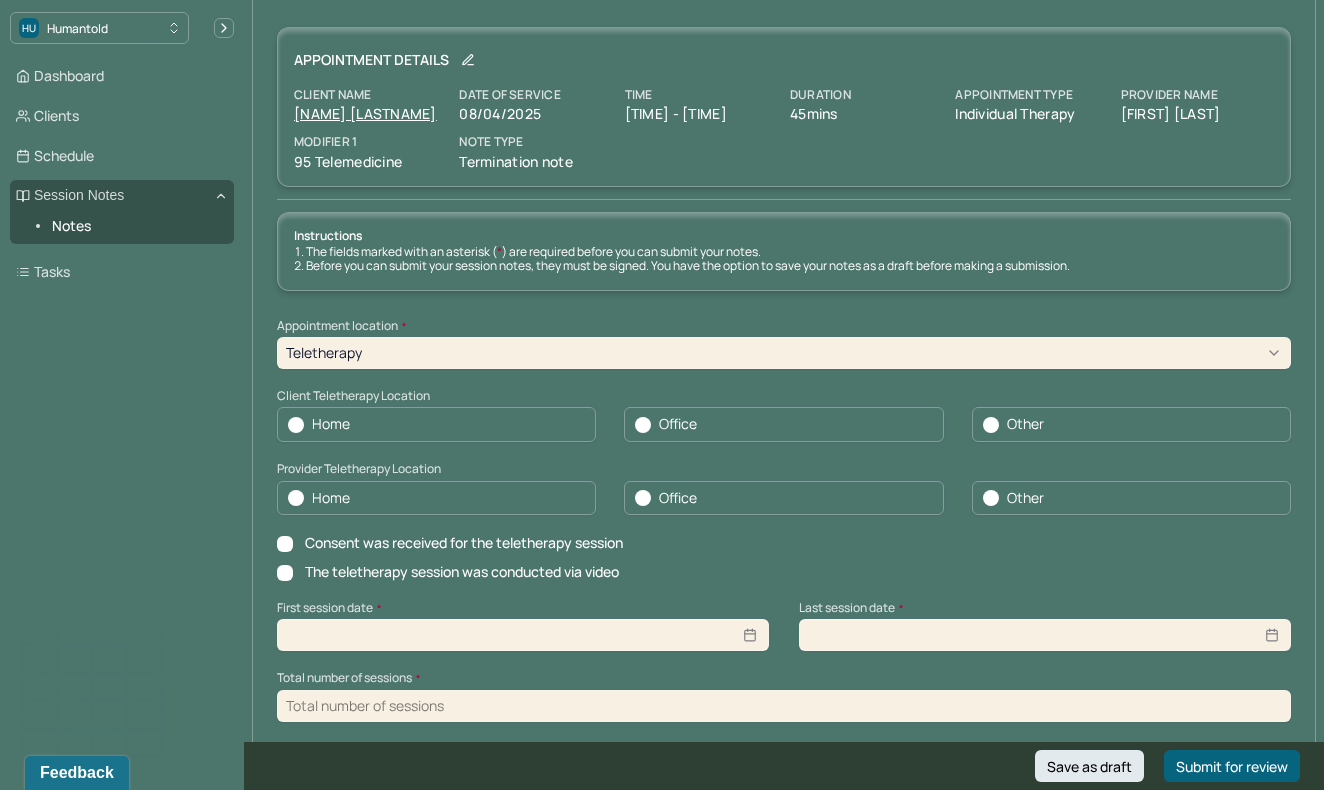 click on "Home" at bounding box center (436, 424) 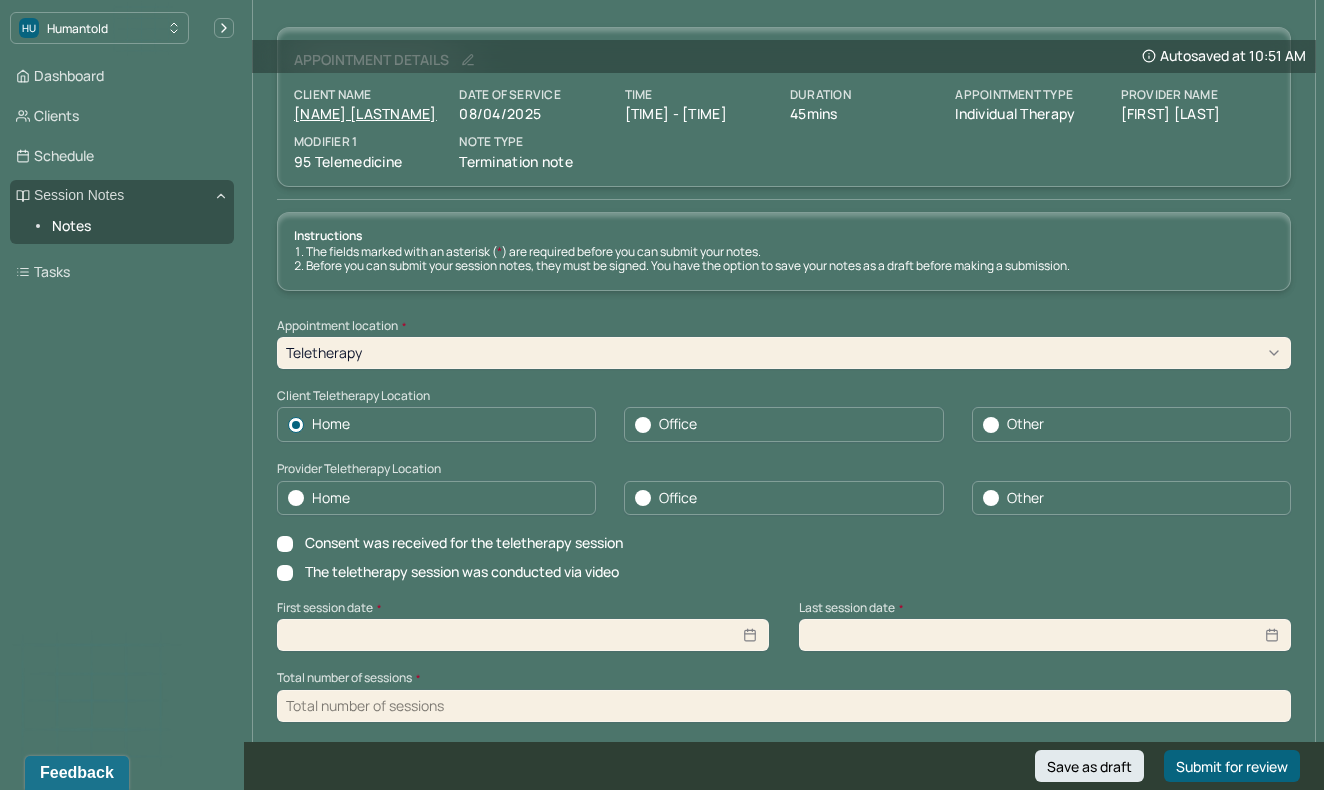click at bounding box center [296, 498] 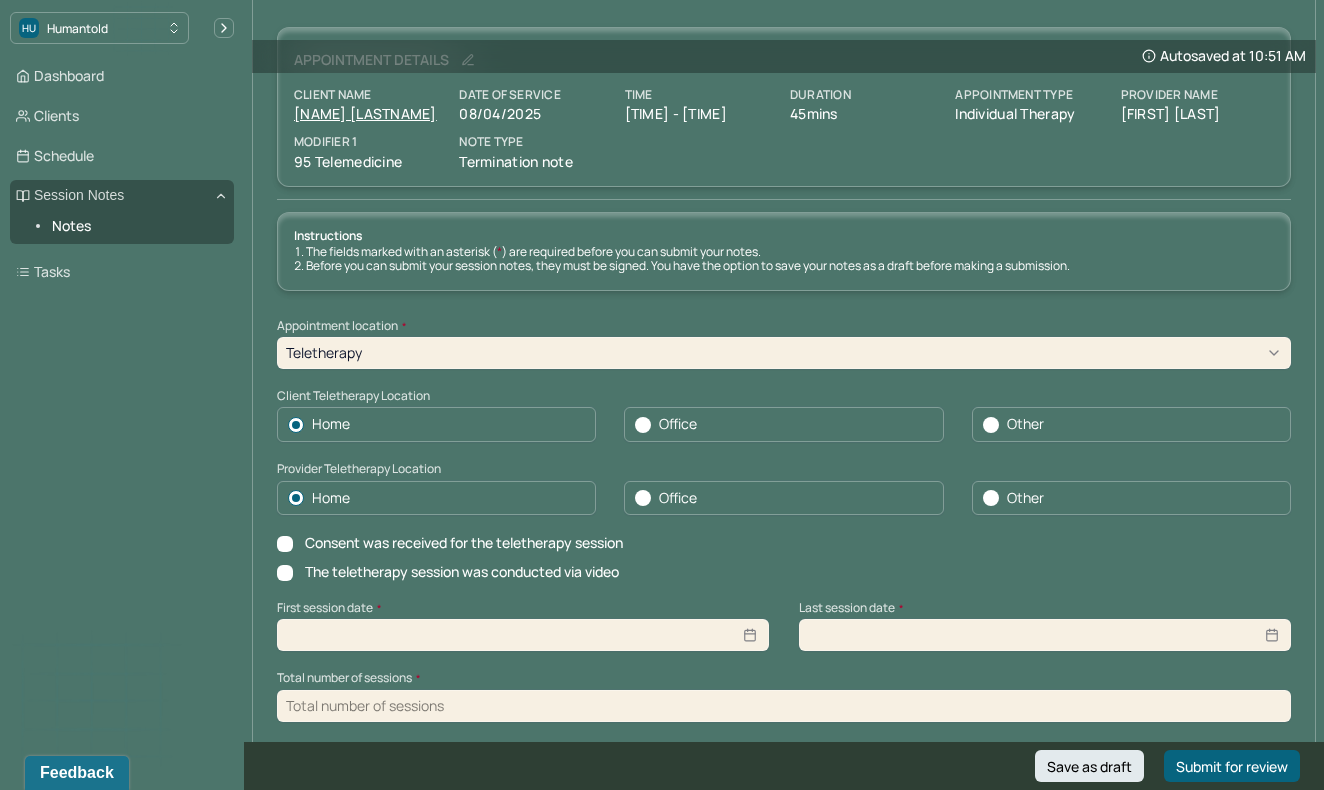 click on "Consent was received for the teletherapy session" at bounding box center [285, 544] 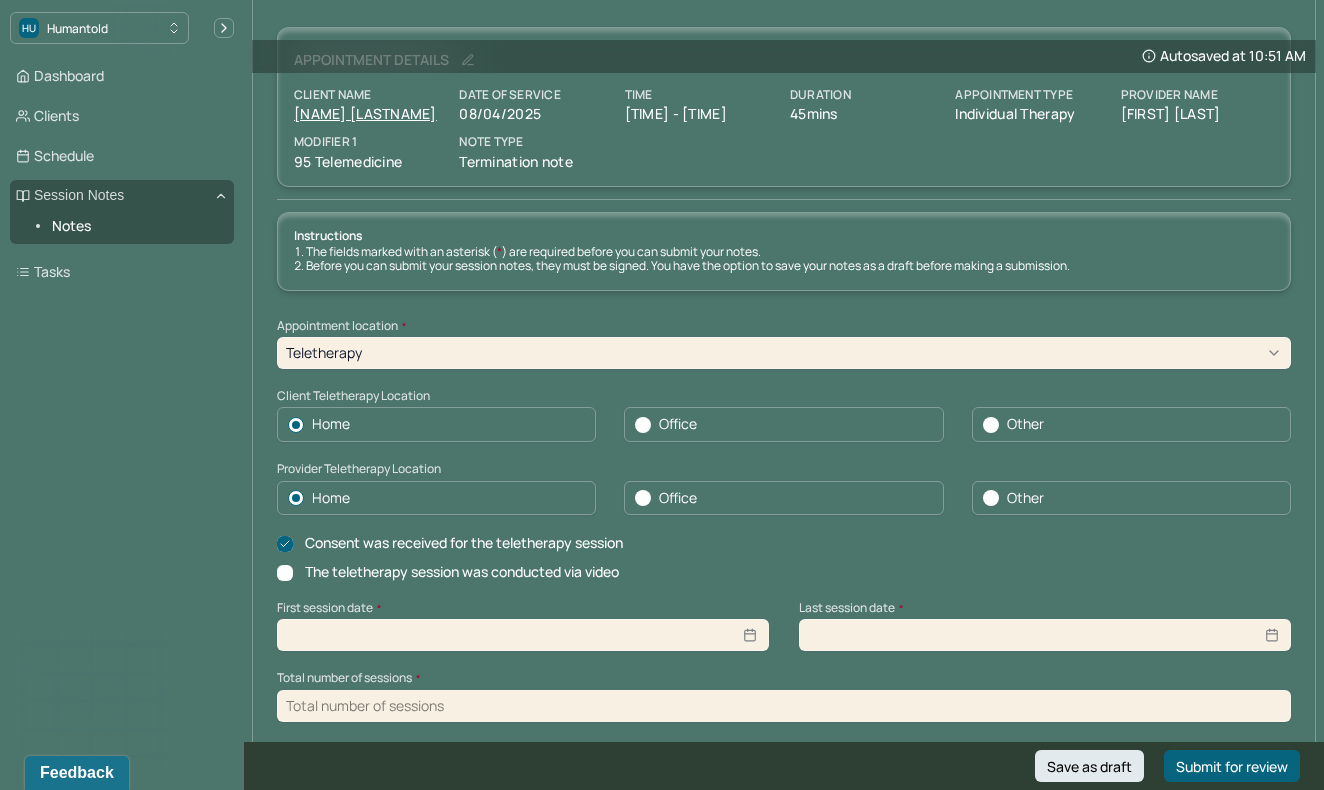 click on "The teletherapy session was conducted via video" at bounding box center [285, 573] 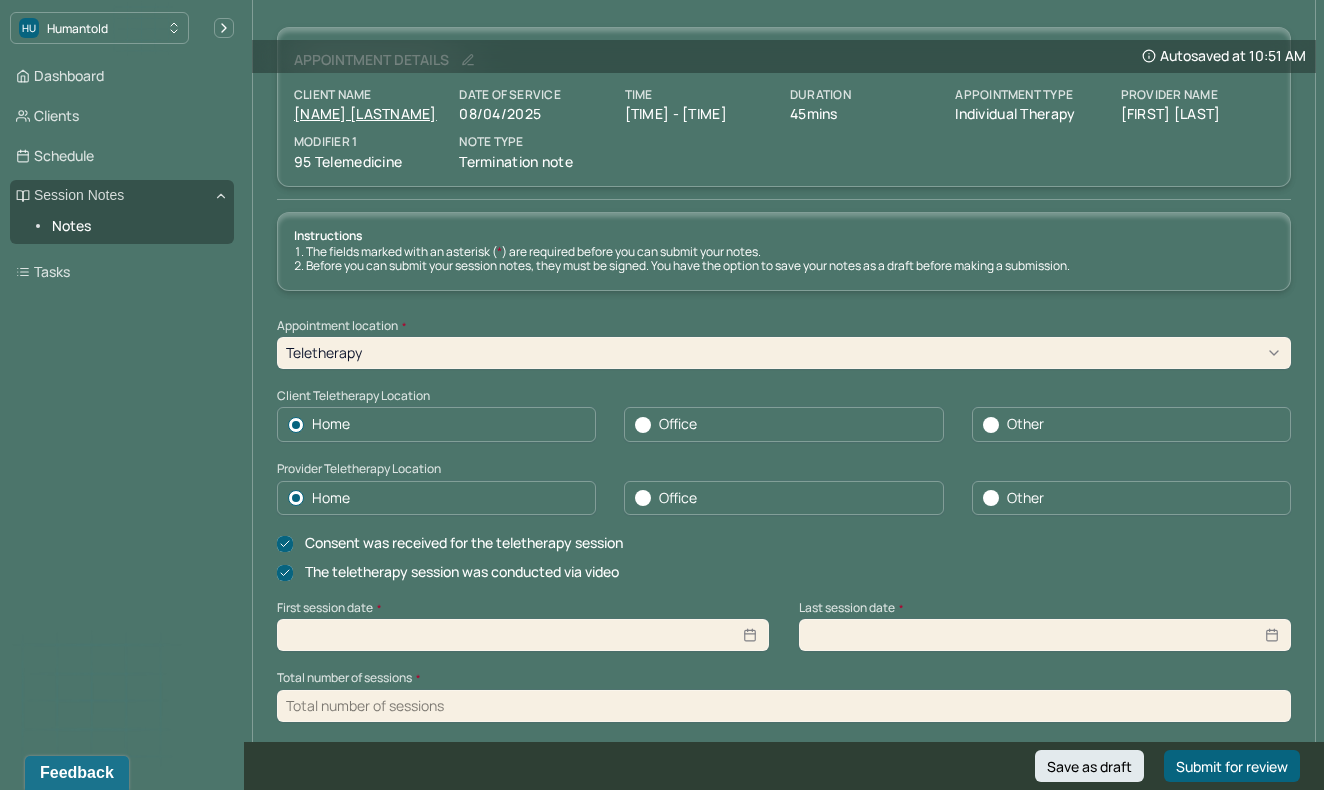 click at bounding box center [523, 635] 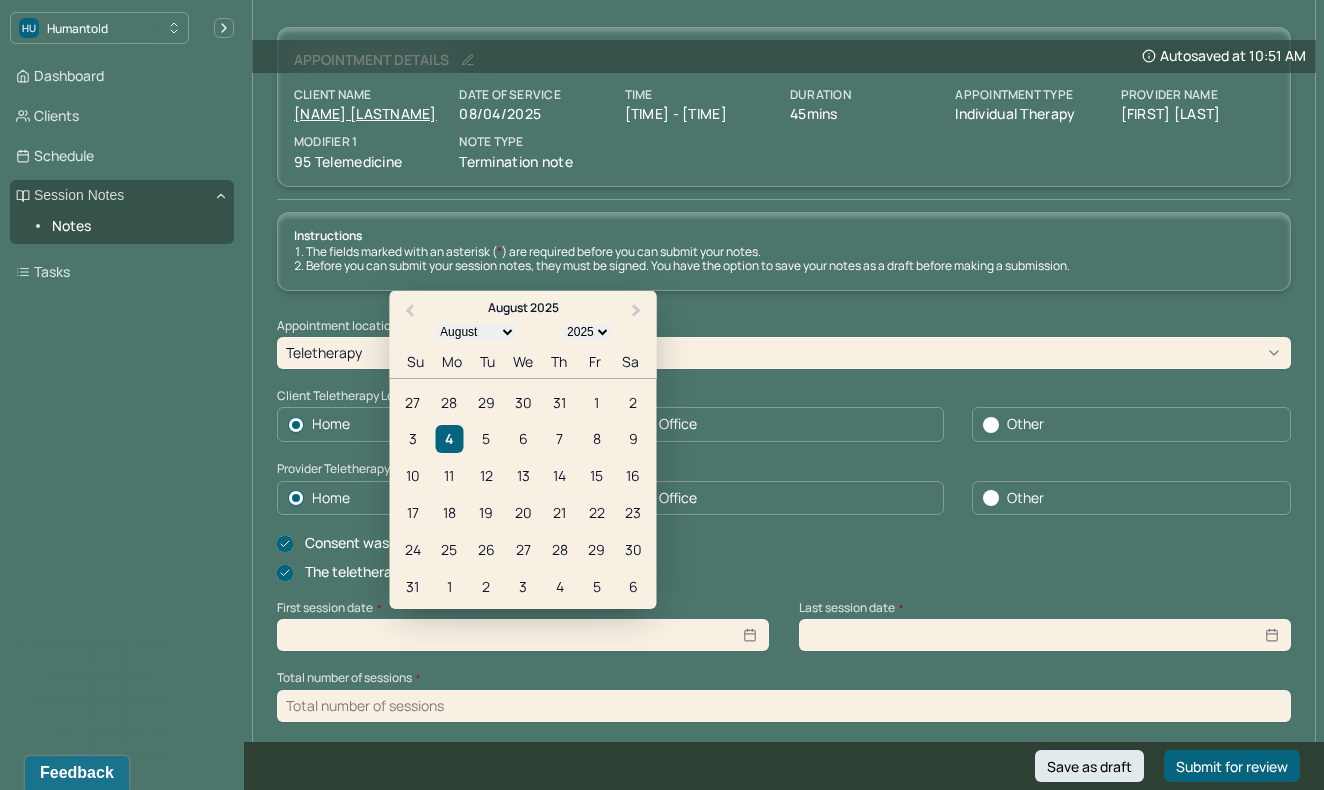 select on "5" 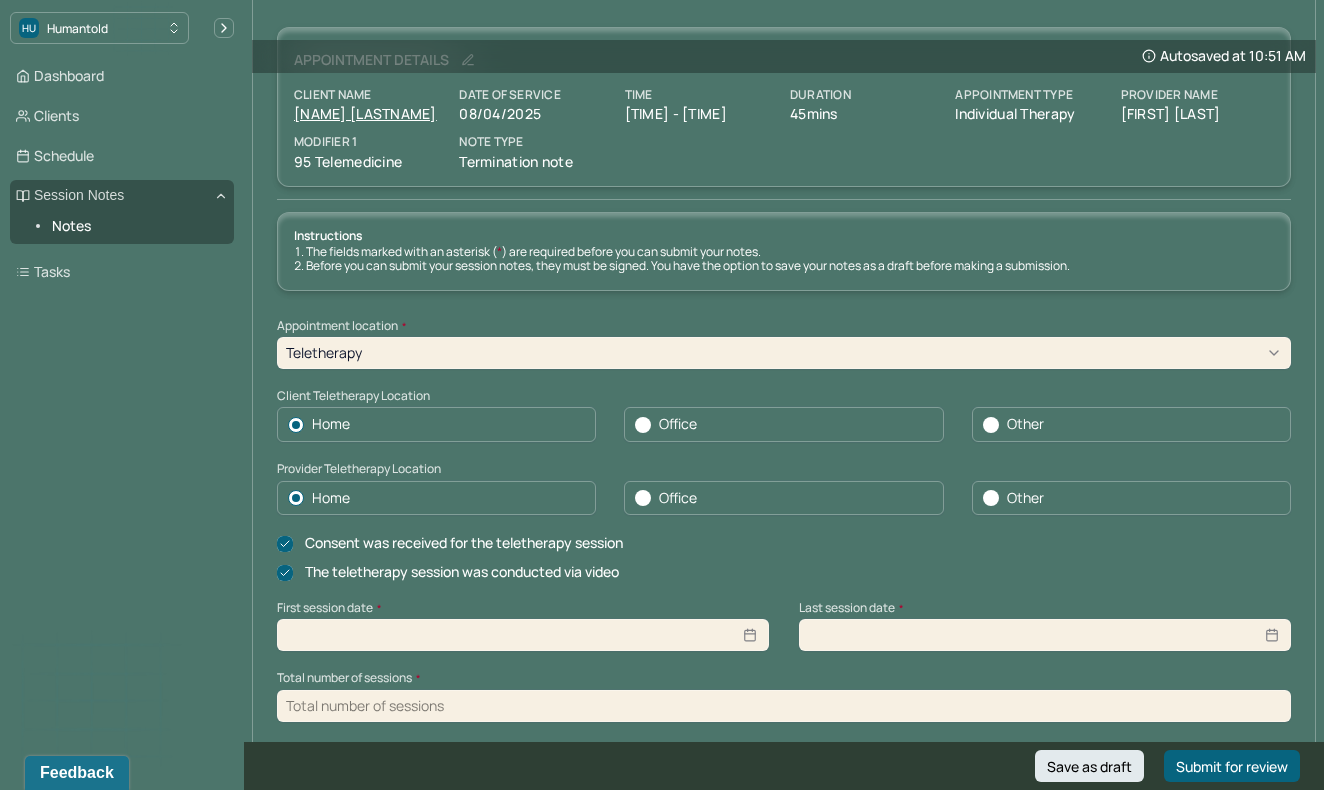 click on "Instructions The fields marked with an asterisk ( * ) are required before you can submit your notes. Before you can submit your session notes, they must be signed. You have the option to save your notes as a draft before making a submission. Appointment location * Teletherapy Client Teletherapy Location Home Office Other Provider Teletherapy Location Home Office Other Consent was received for the teletherapy session The teletherapy session was conducted via video First session date * Last session date * Total number of sessions * Primary diagnosis * Primary diagnosis Secondary diagnosis (optional) Secondary diagnosis Tertiary diagnosis (optional) Tertiary diagnosis Presenting problems * Planned treatment and goals * Course of treatment * Patient final condition * Prognosis * Reason for termination * Discharge plan and follow-up * Date created * Sign note here Provider's Initials * Save as draft Submit for review" at bounding box center [784, 1039] 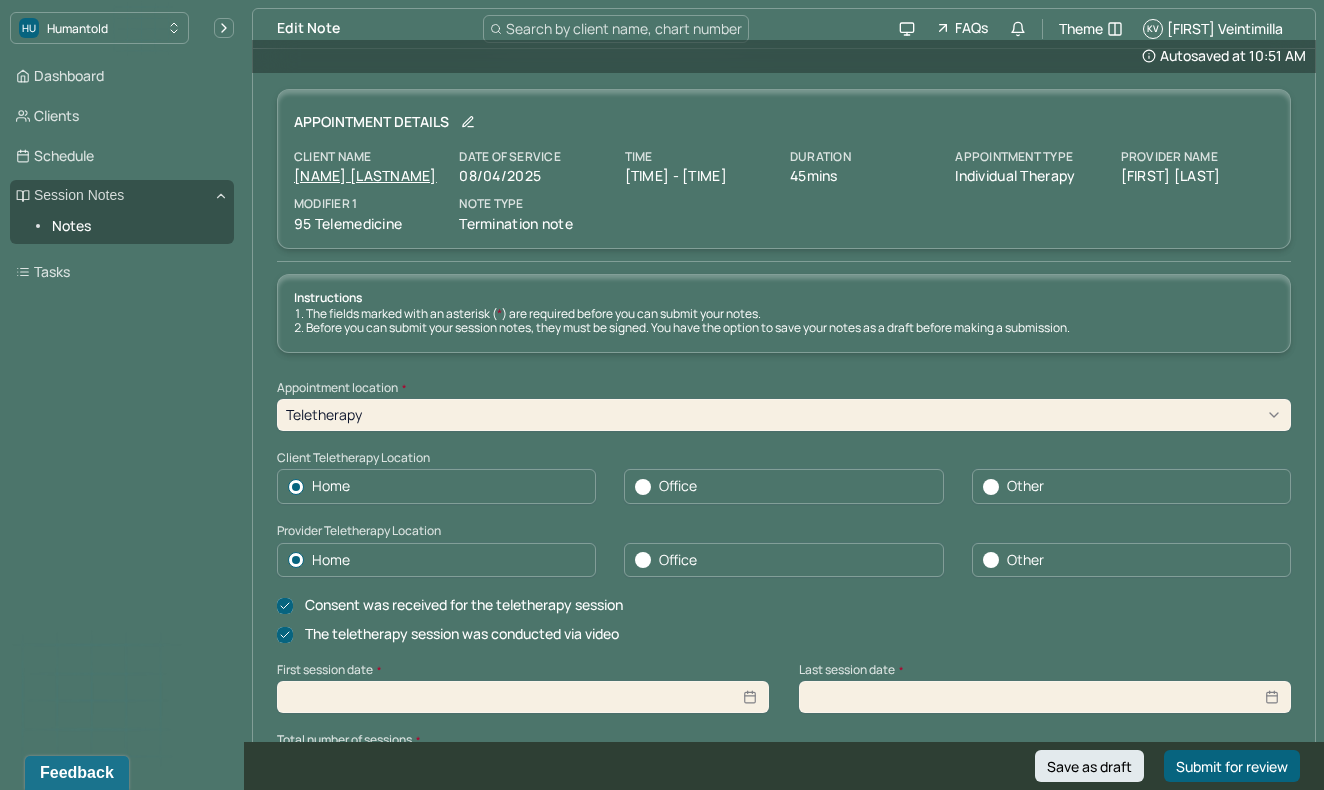 click on "[NAME] [LASTNAME]" at bounding box center (365, 175) 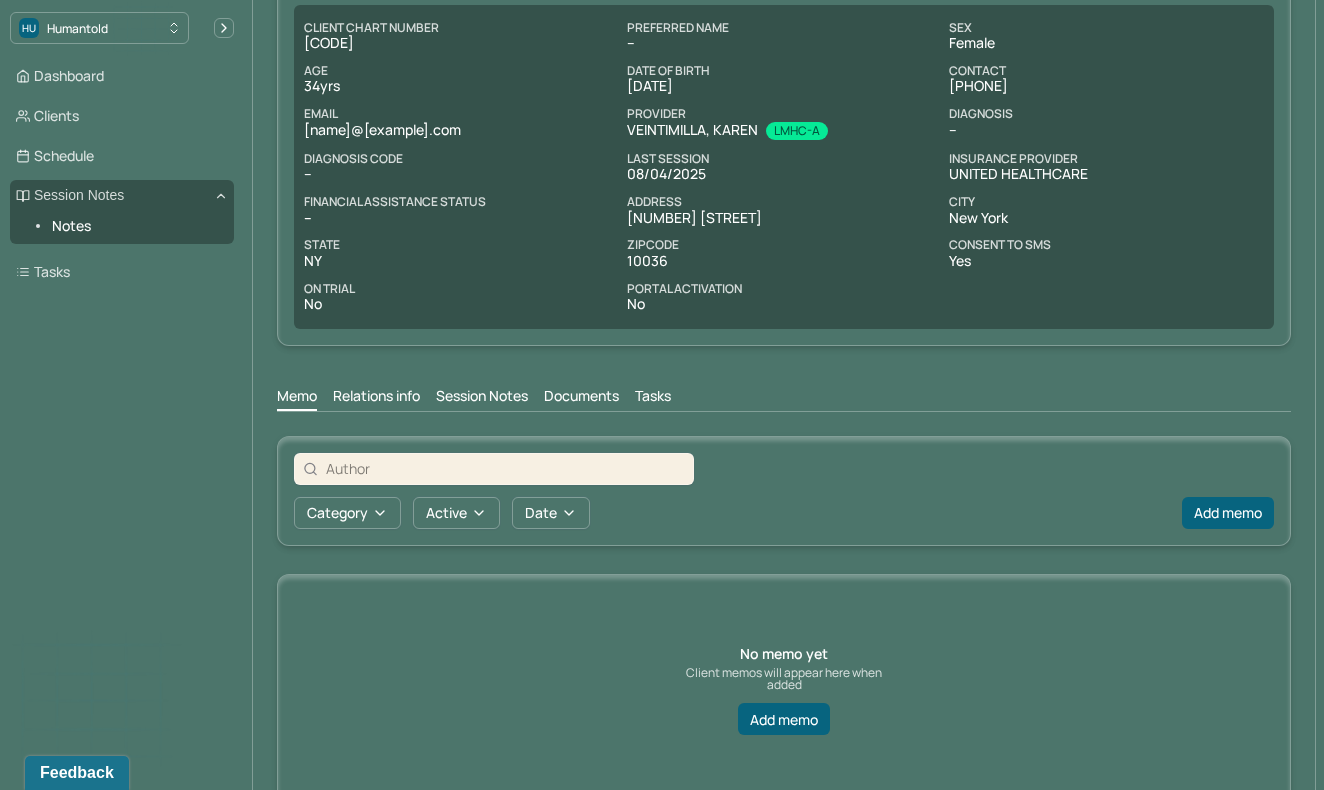 scroll, scrollTop: 212, scrollLeft: 0, axis: vertical 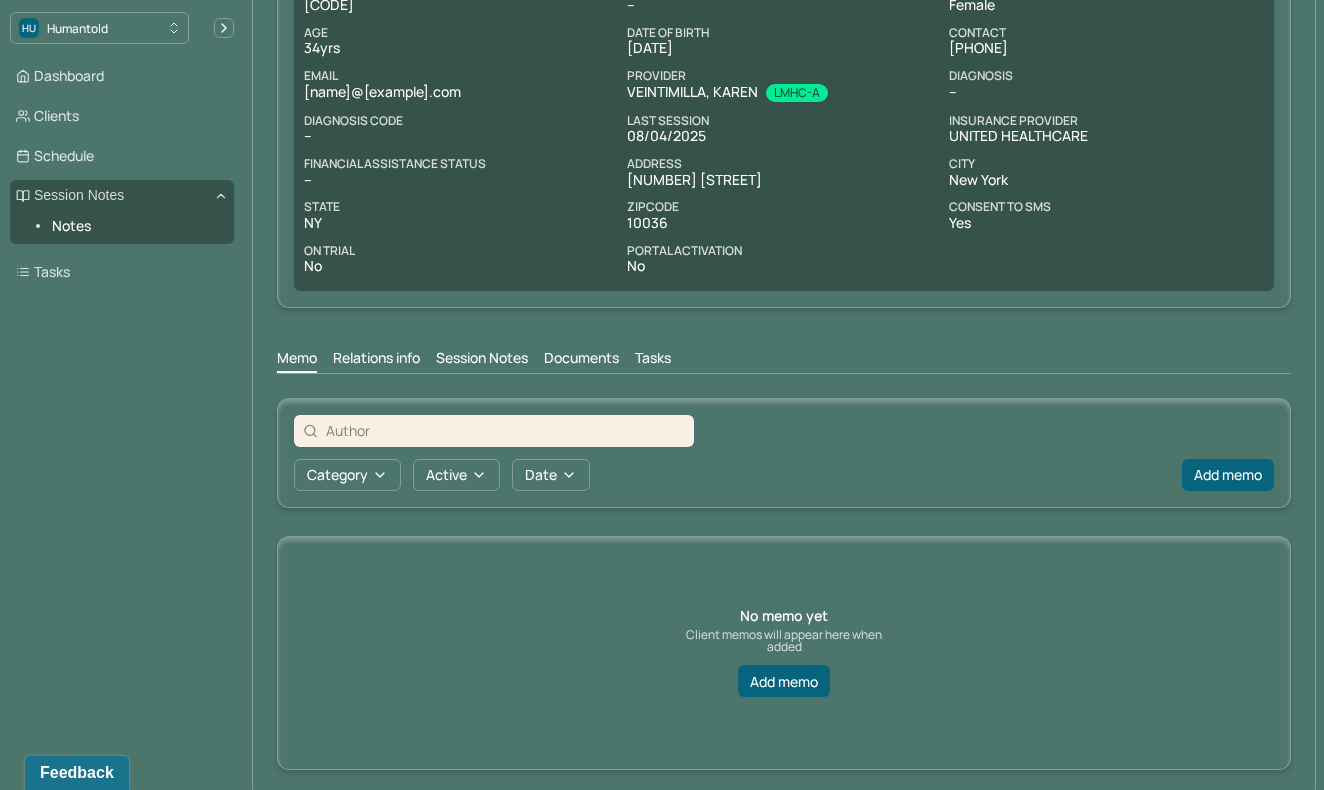 click on "Session Notes" at bounding box center (482, 360) 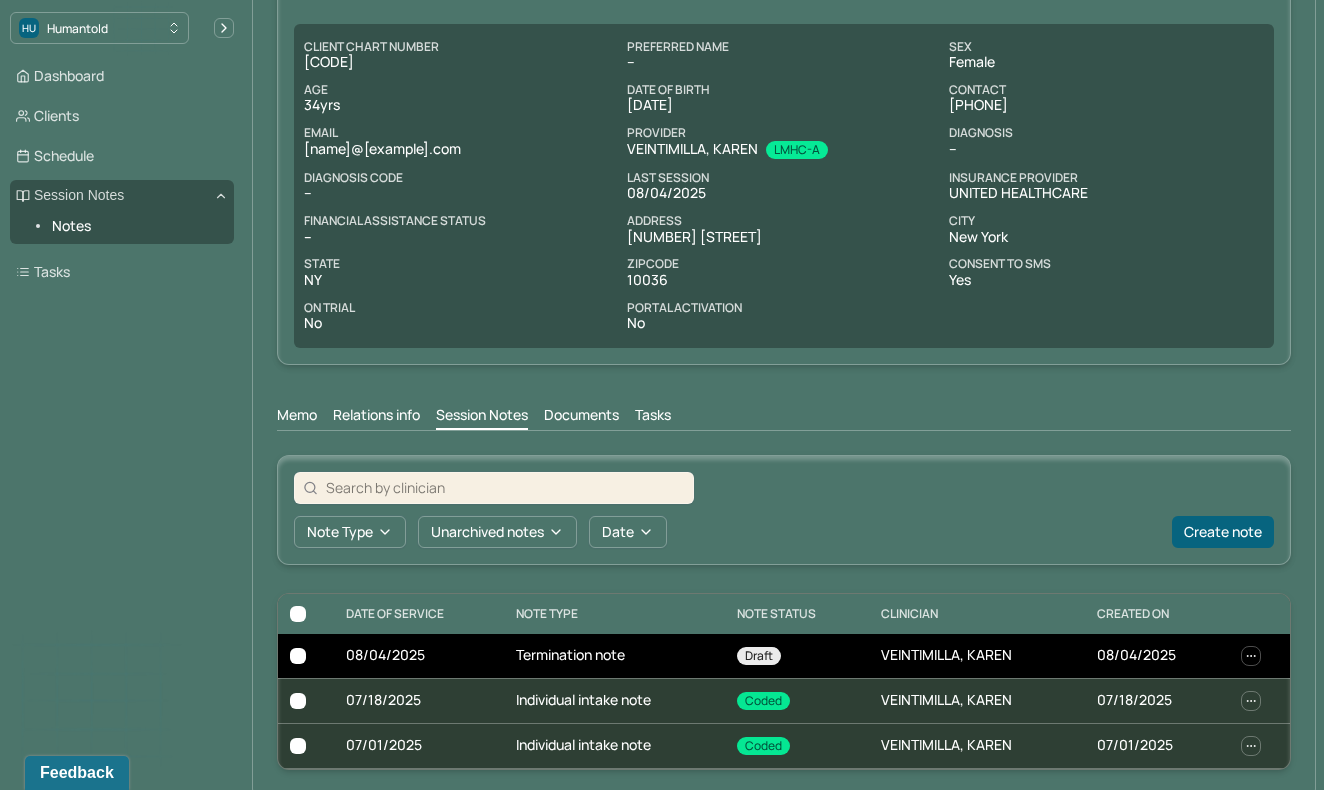 click on "Termination note" at bounding box center (615, 656) 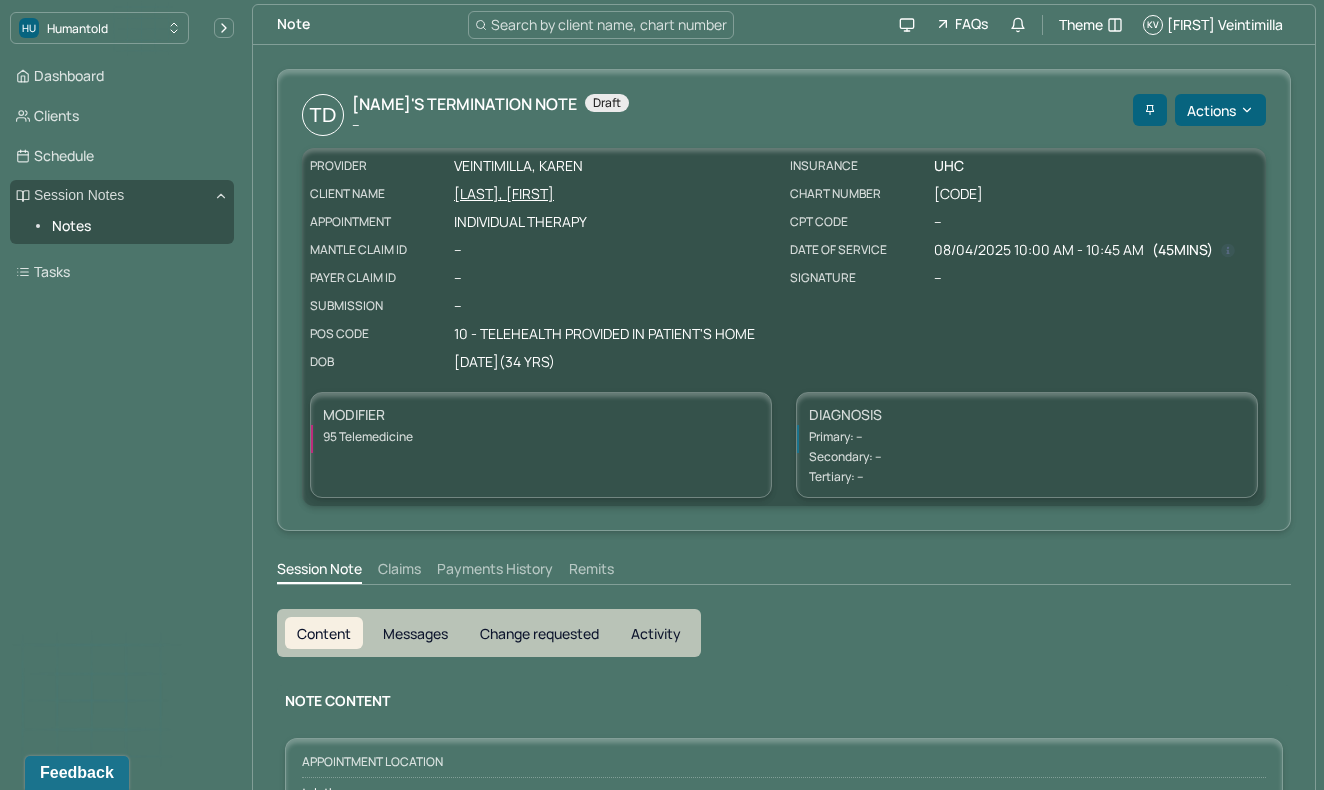 scroll, scrollTop: 0, scrollLeft: 0, axis: both 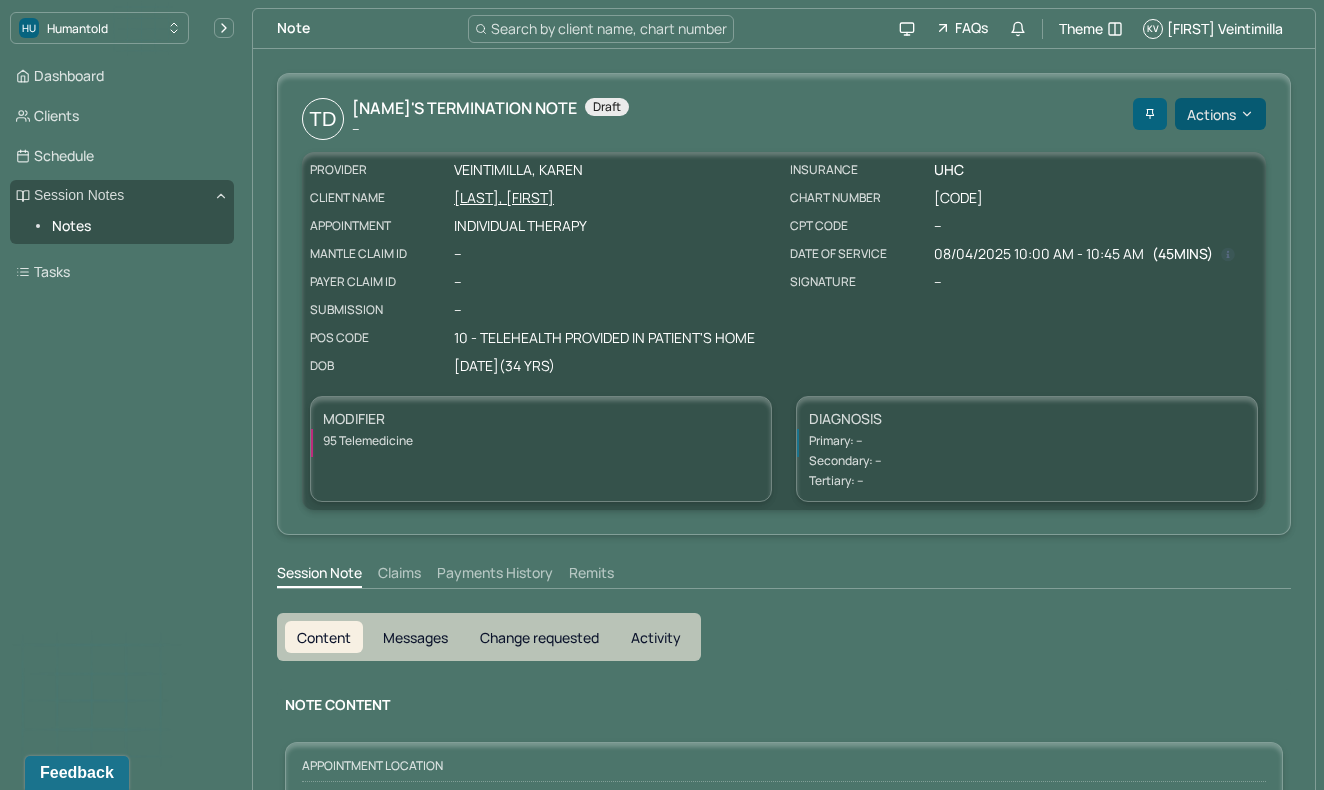 click on "Actions" at bounding box center [1220, 114] 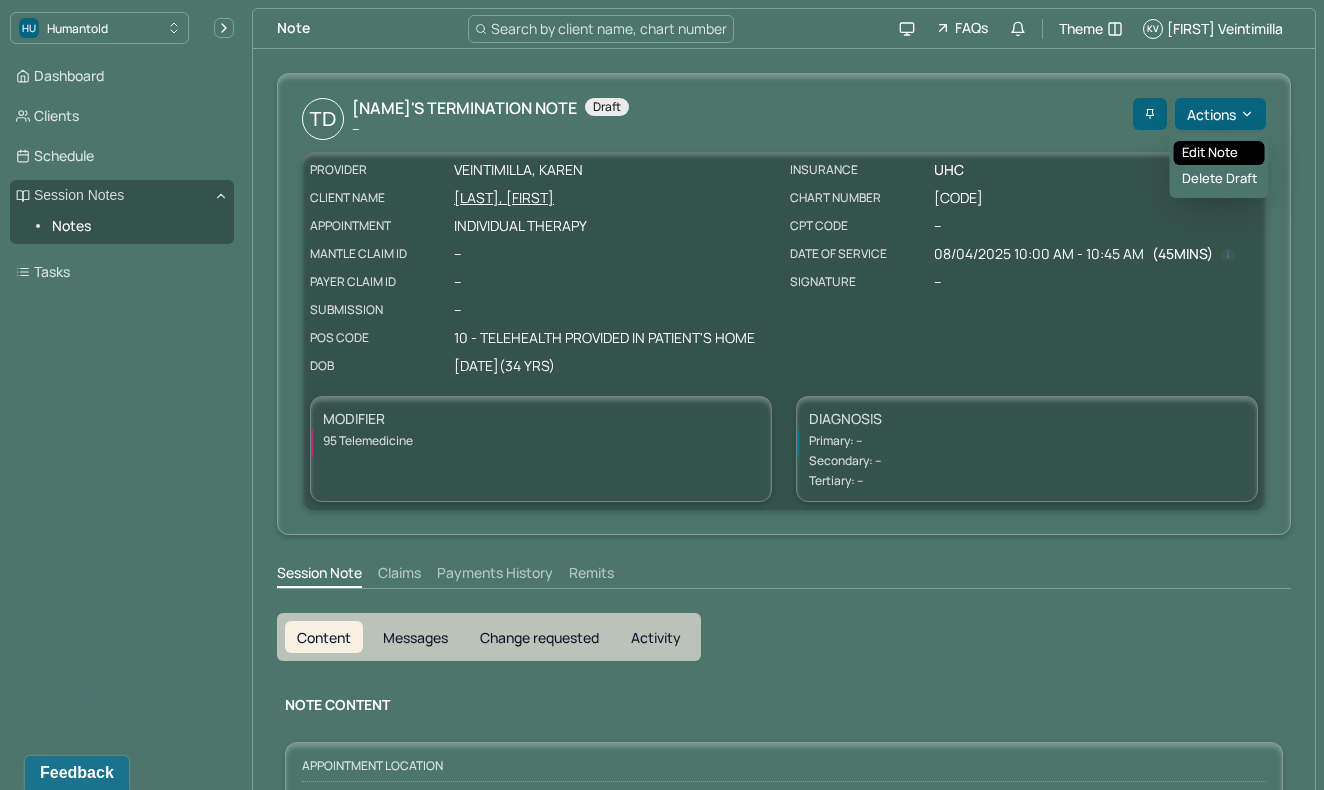 click on "Edit note" at bounding box center (1219, 153) 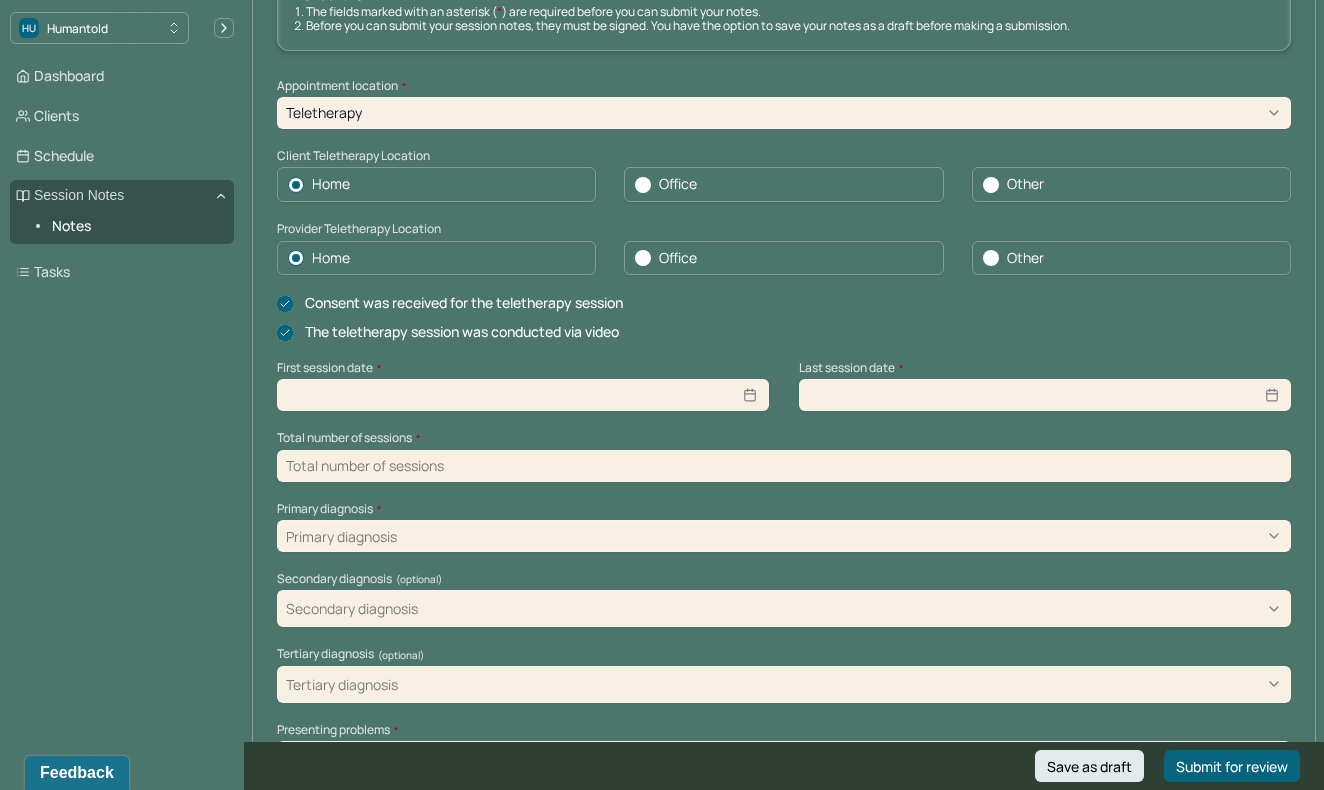 scroll, scrollTop: 303, scrollLeft: 0, axis: vertical 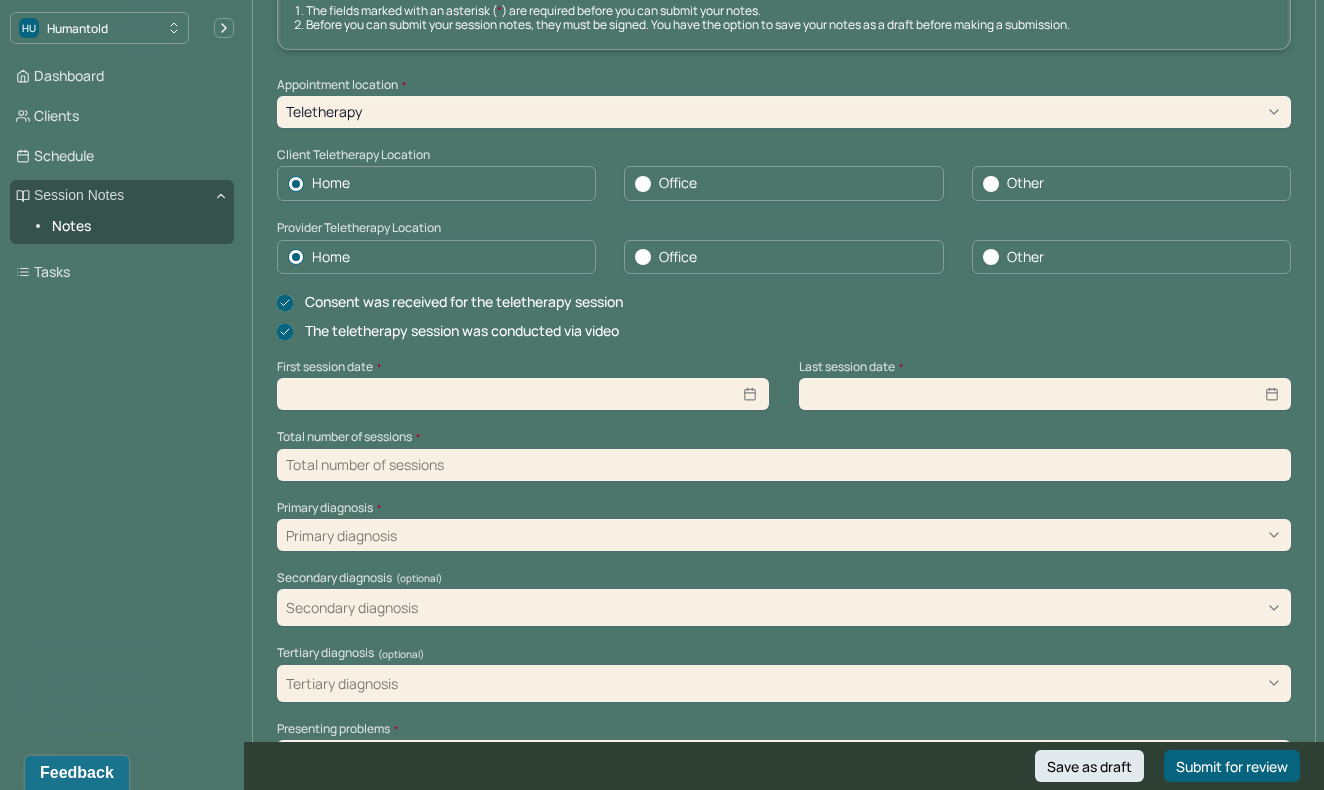click at bounding box center [523, 394] 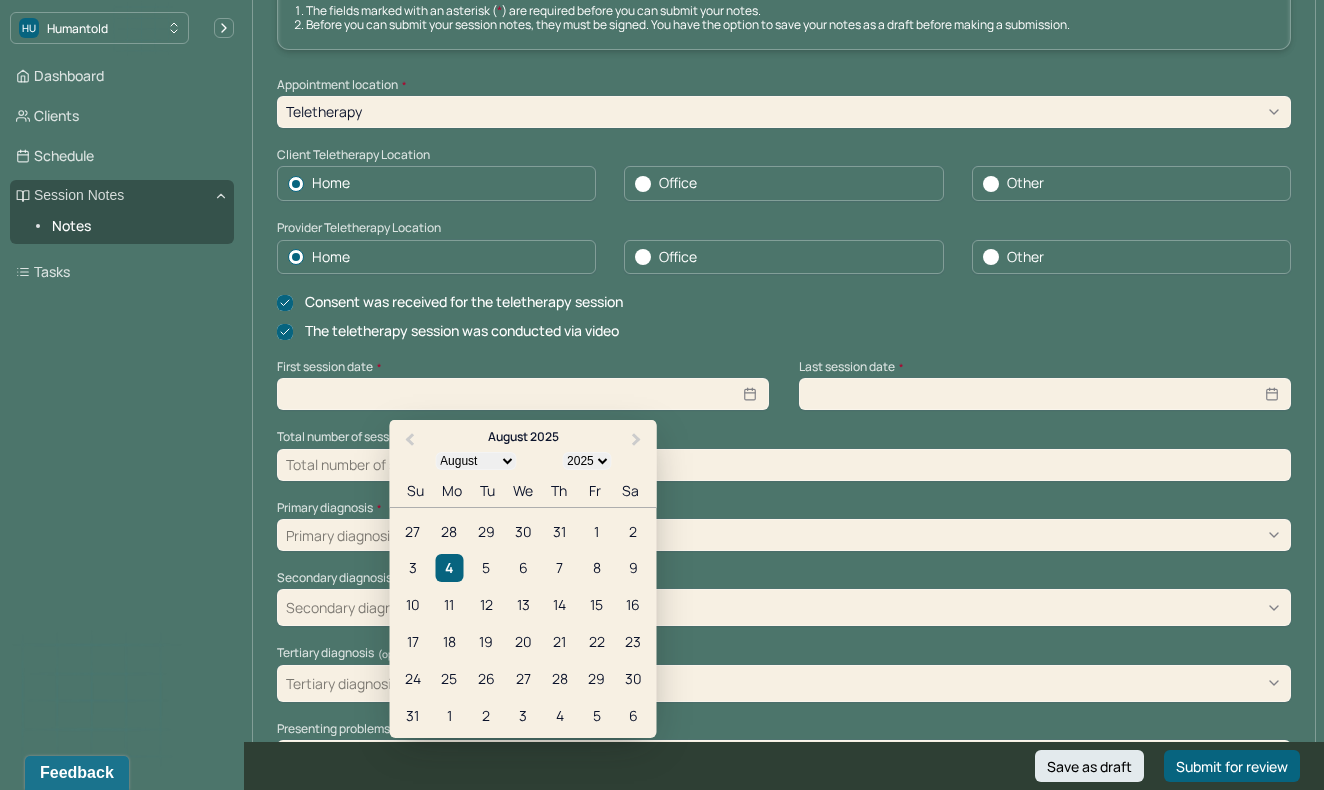 select on "6" 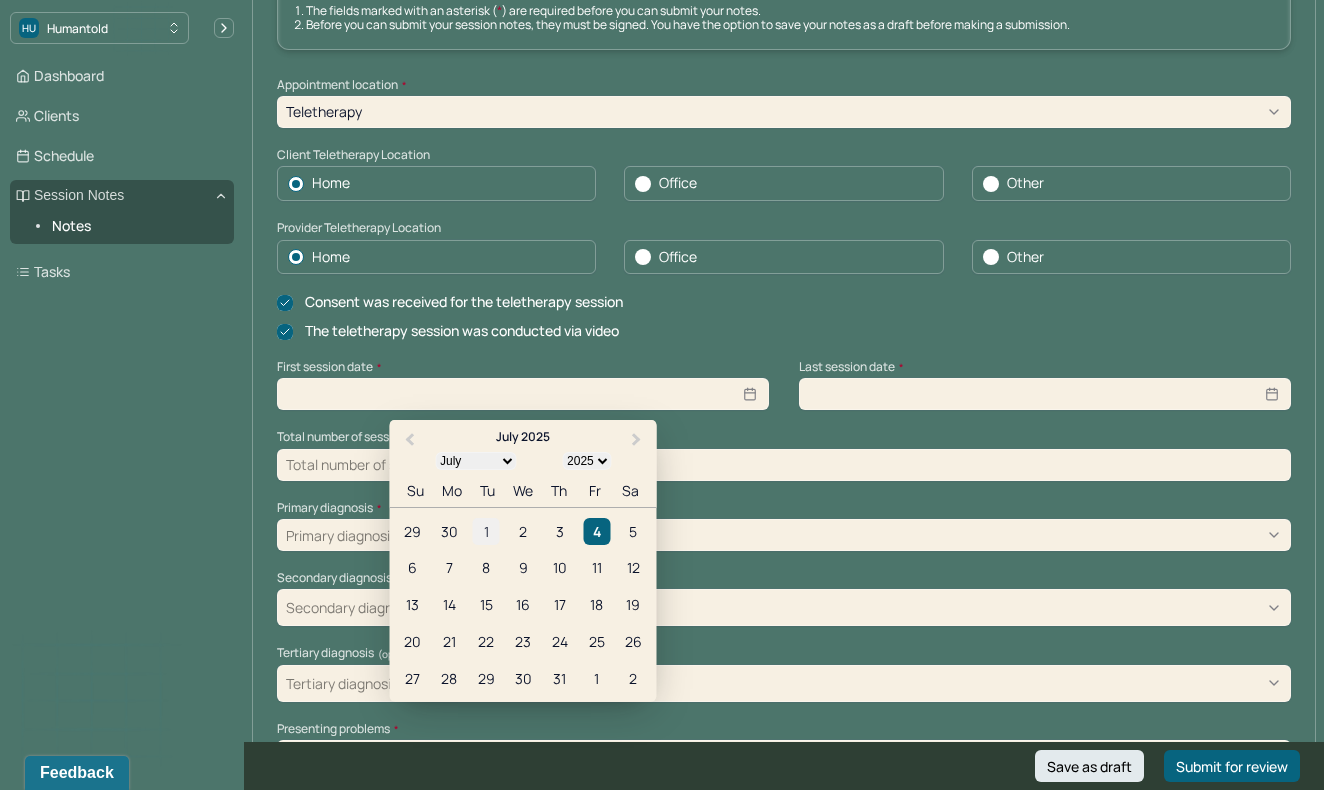 click on "1" at bounding box center [486, 531] 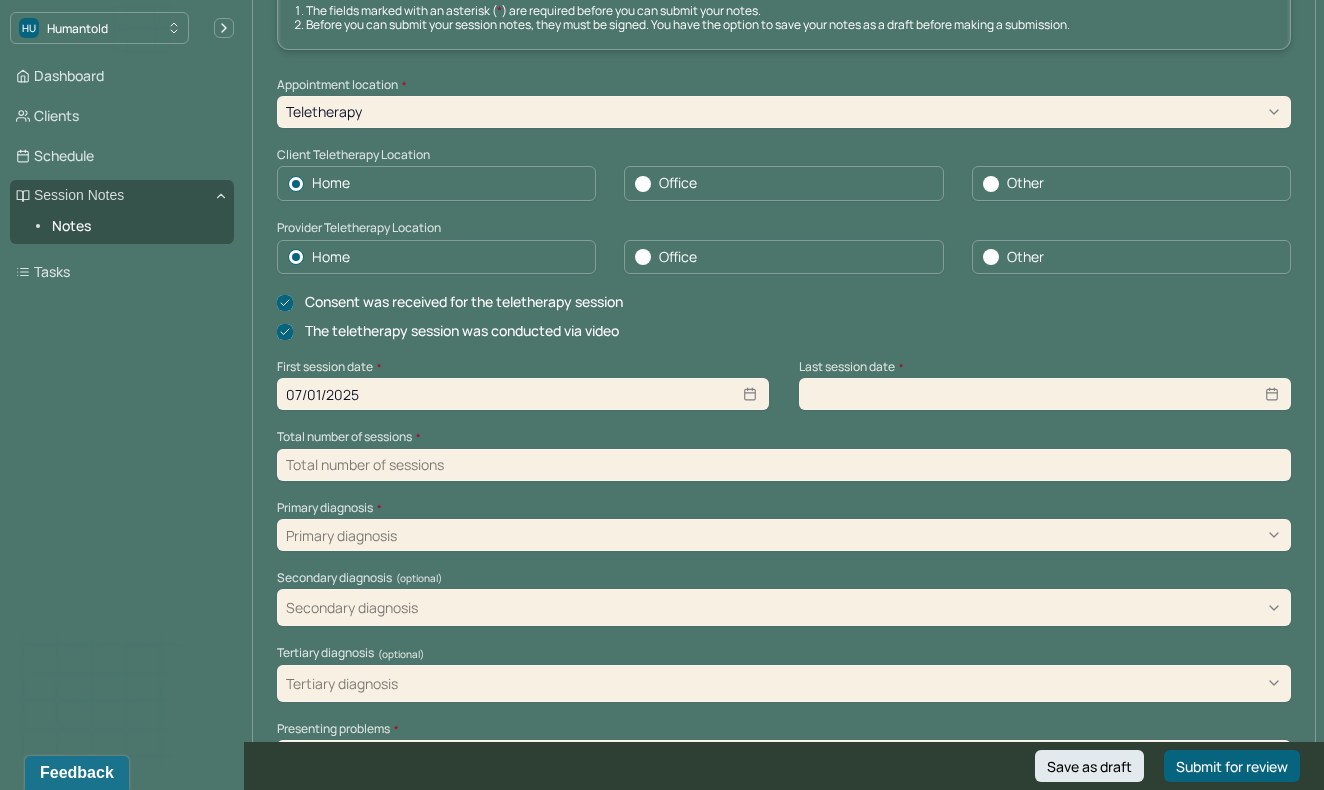 click at bounding box center (1045, 394) 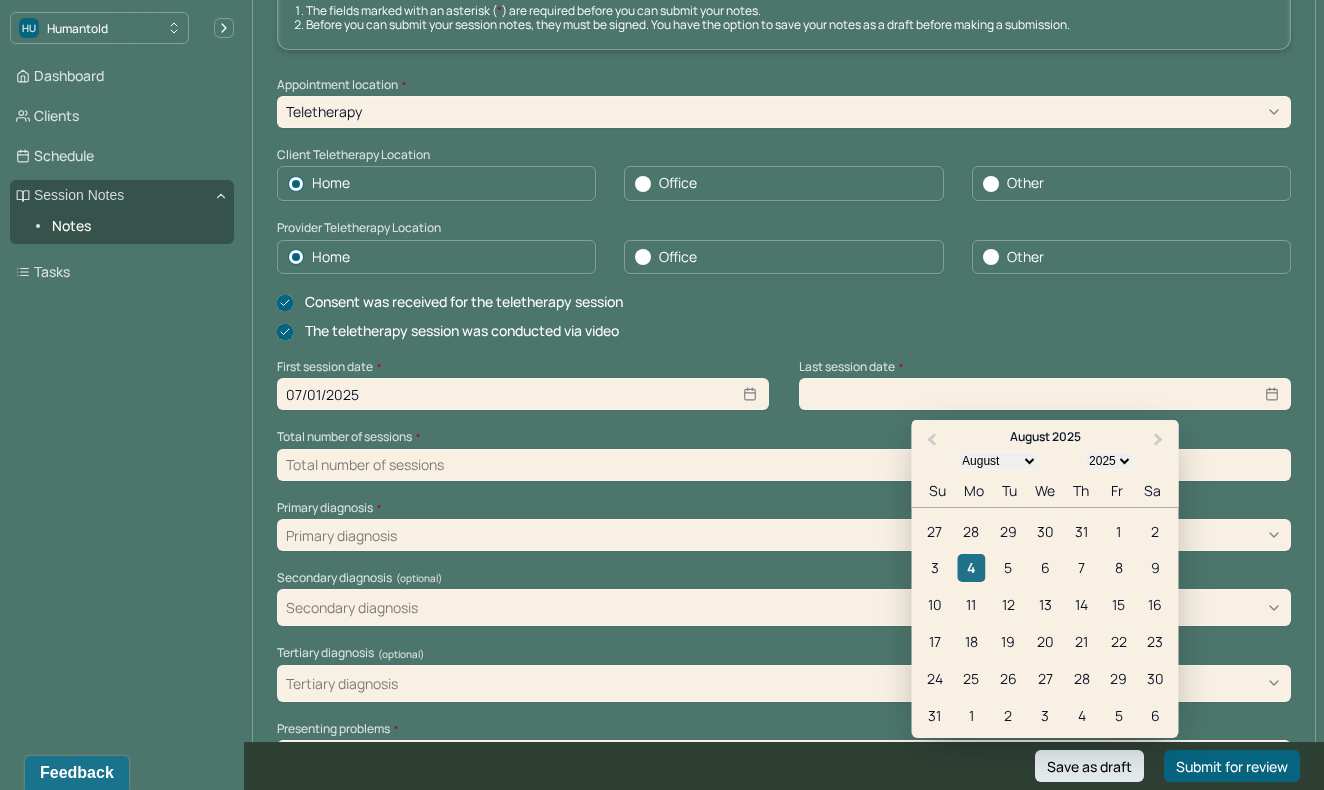 click on "4" at bounding box center [971, 568] 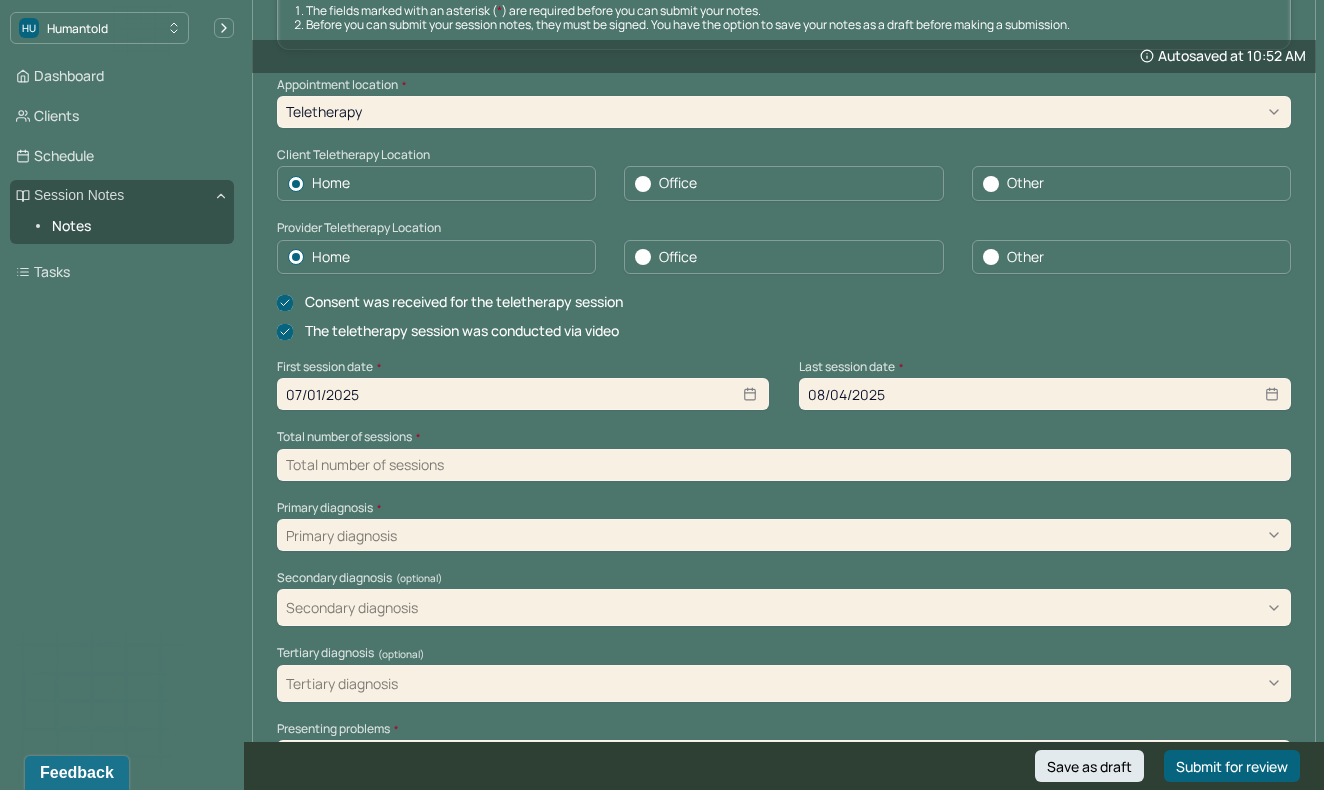 click at bounding box center (784, 465) 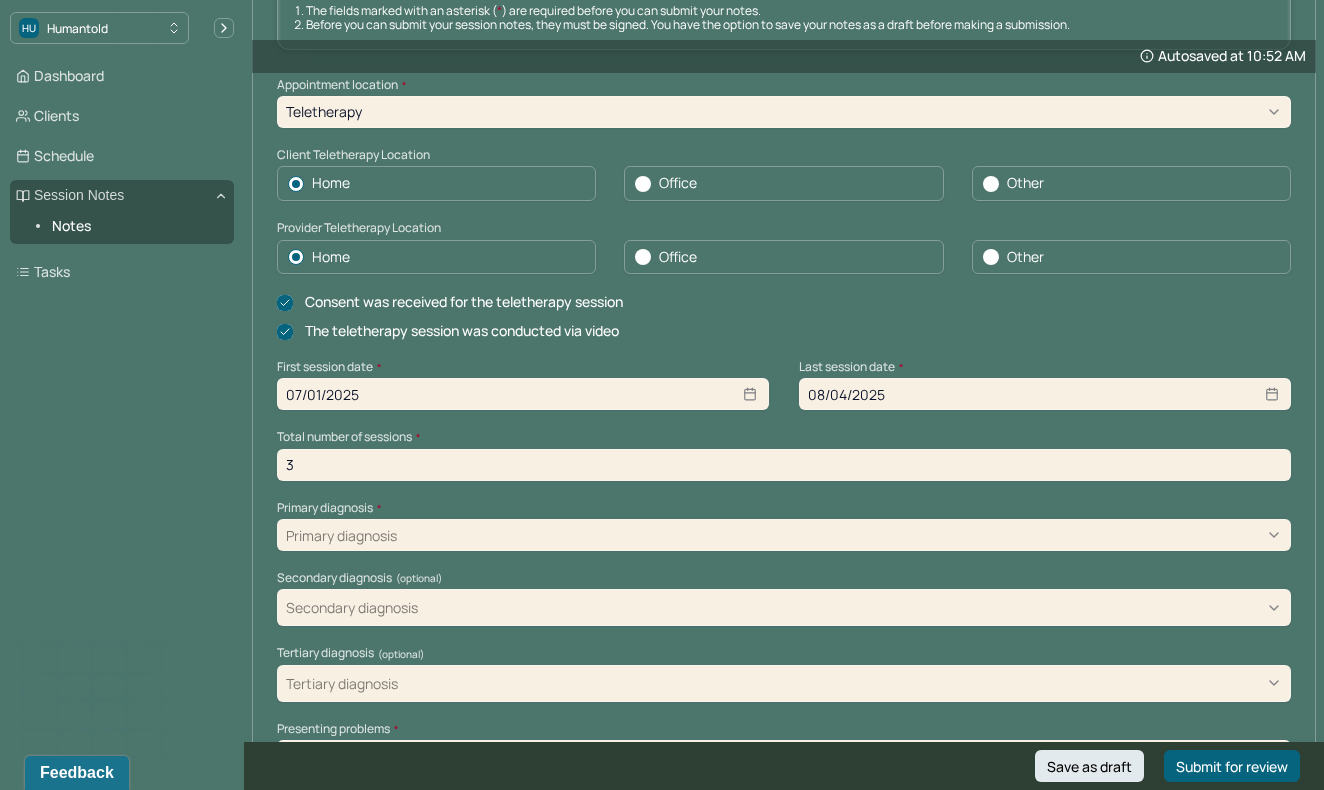 type on "3" 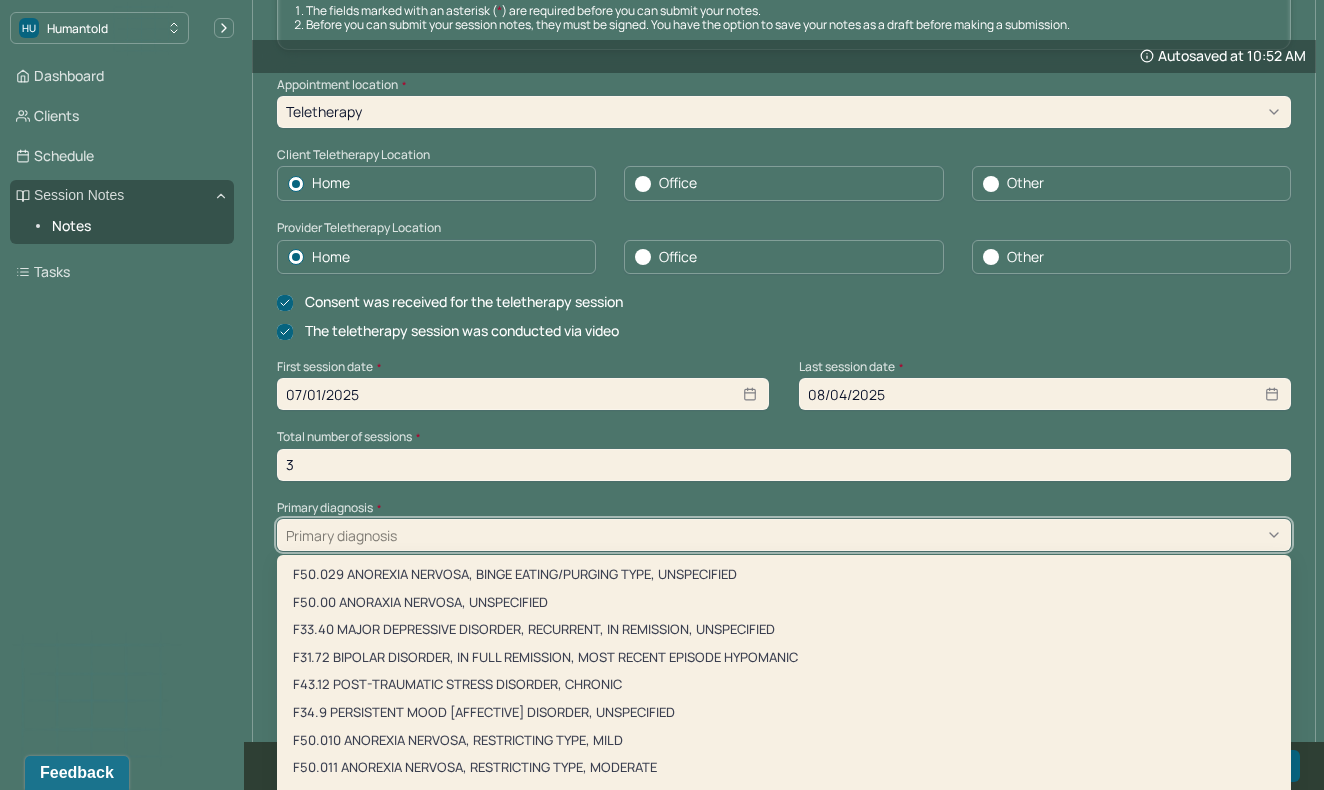 scroll, scrollTop: 363, scrollLeft: 0, axis: vertical 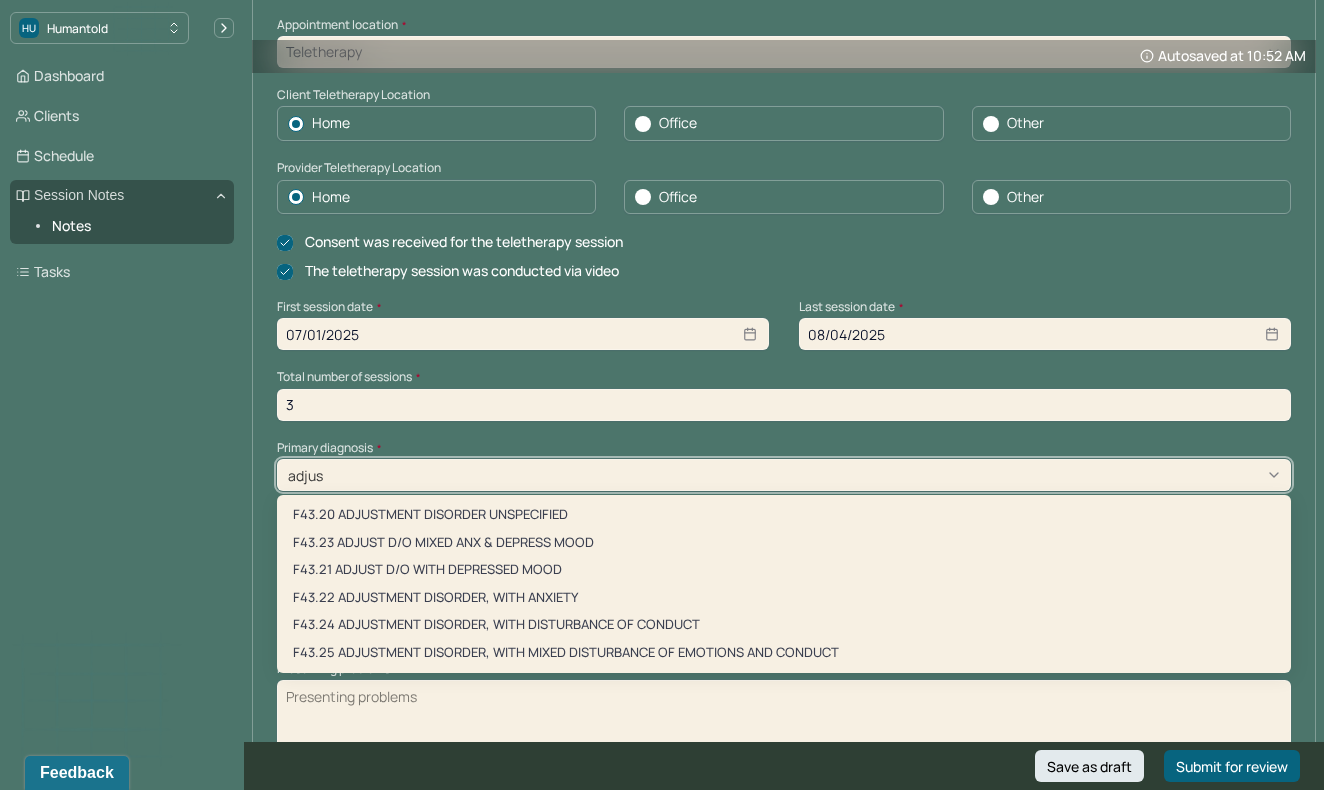 type on "adjust" 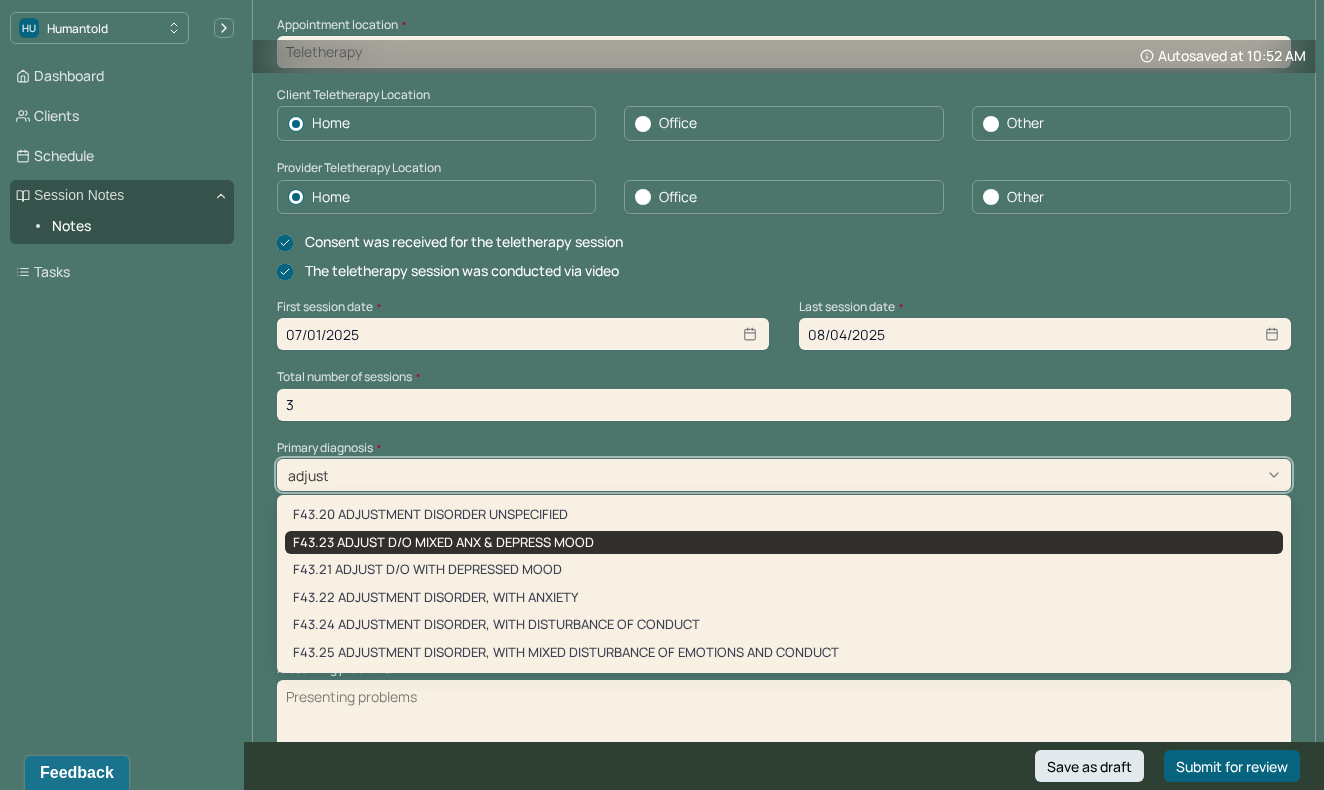 click on "F43.23 ADJUST D/O MIXED ANX & DEPRESS MOOD" at bounding box center (784, 543) 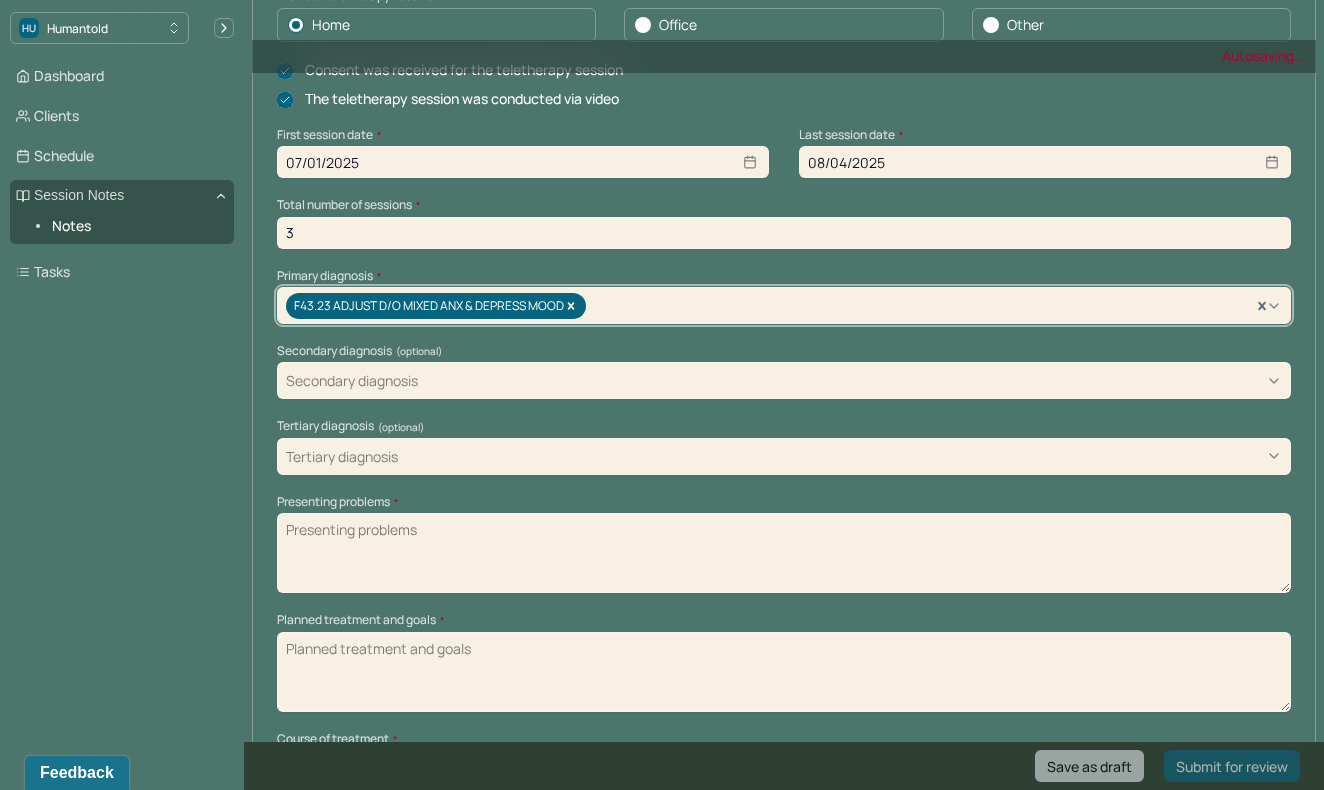 scroll, scrollTop: 555, scrollLeft: 0, axis: vertical 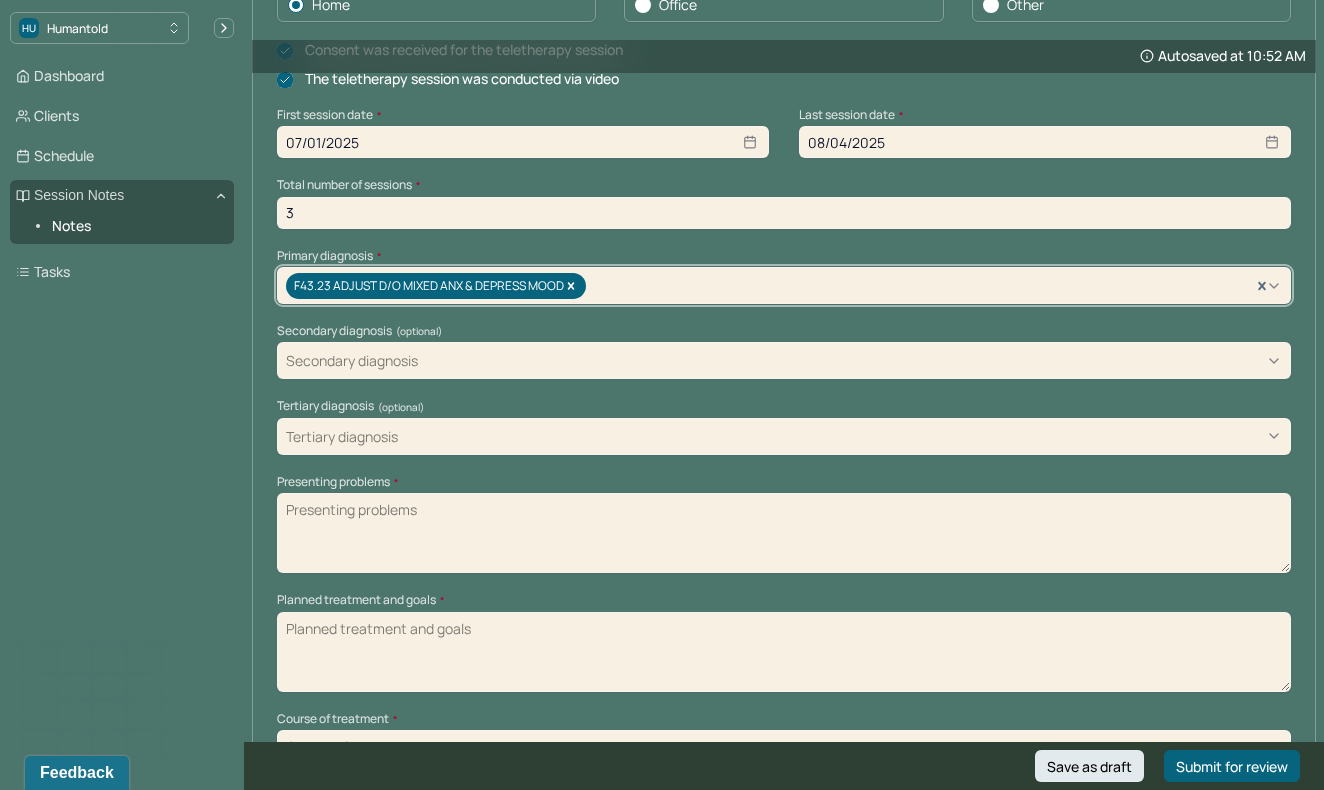 click on "Presenting problems *" at bounding box center (784, 533) 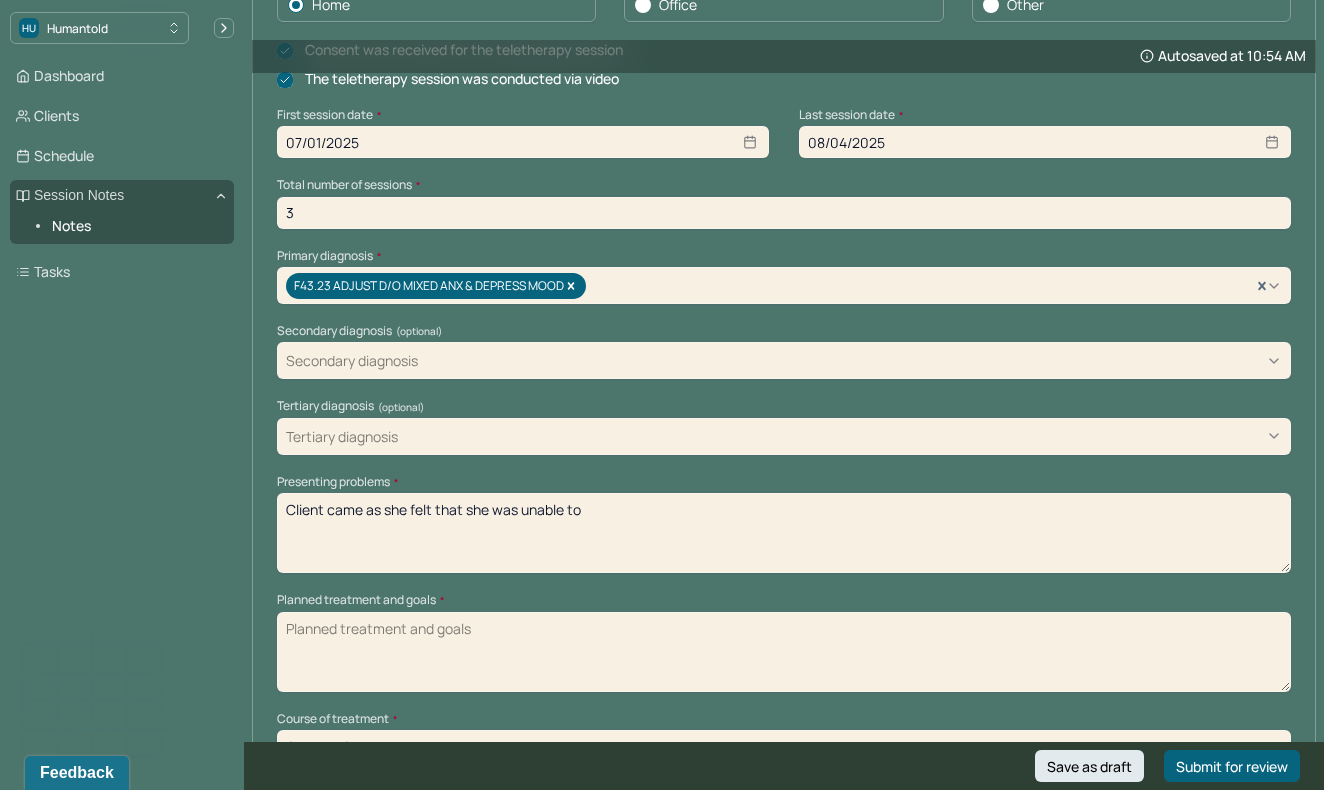 drag, startPoint x: 833, startPoint y: 3, endPoint x: 592, endPoint y: 493, distance: 546.0595 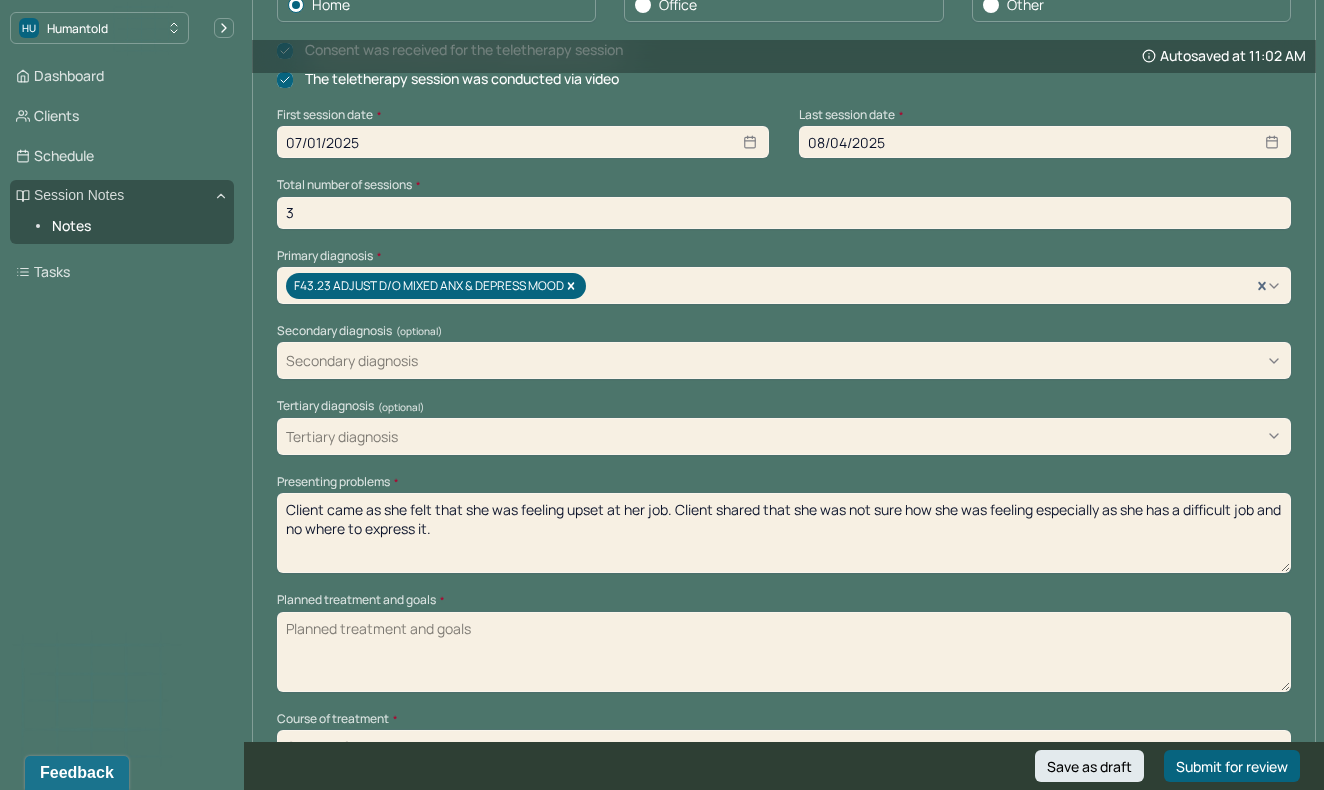 type on "Client came as she felt that she was feeling upset at her job. Client shared that she was not sure how she was feeling especially as she has a difficult job and no where to express it." 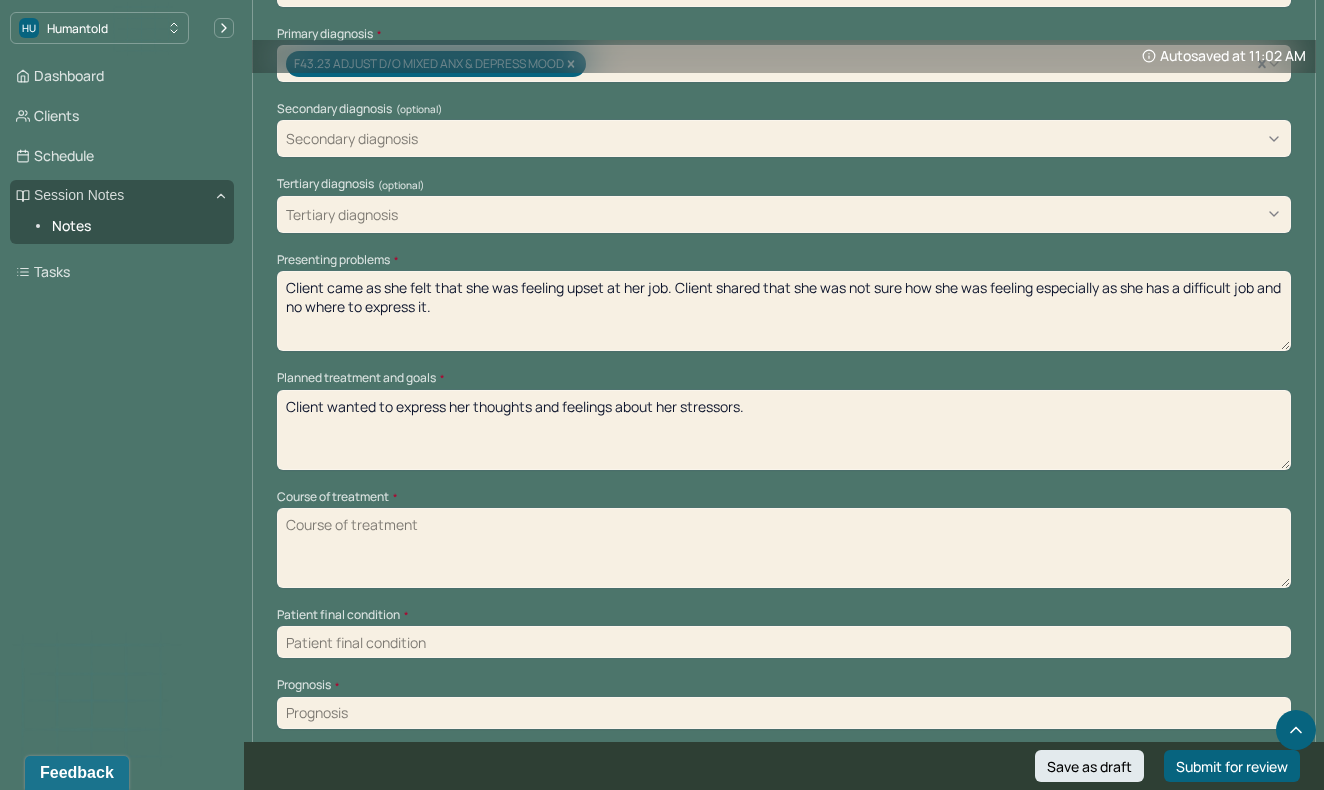 scroll, scrollTop: 777, scrollLeft: 0, axis: vertical 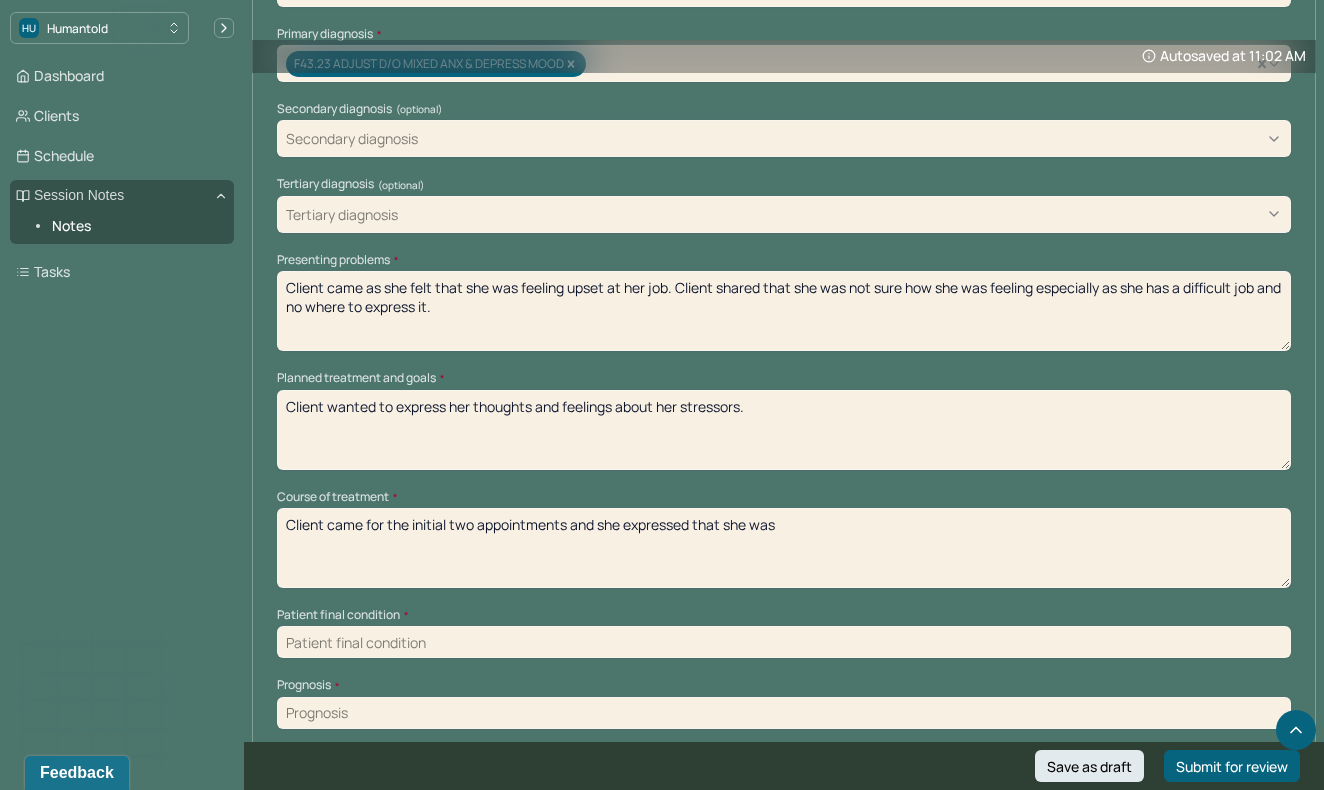 type on "Client came for the initial two appointments and she expressed that she was" 